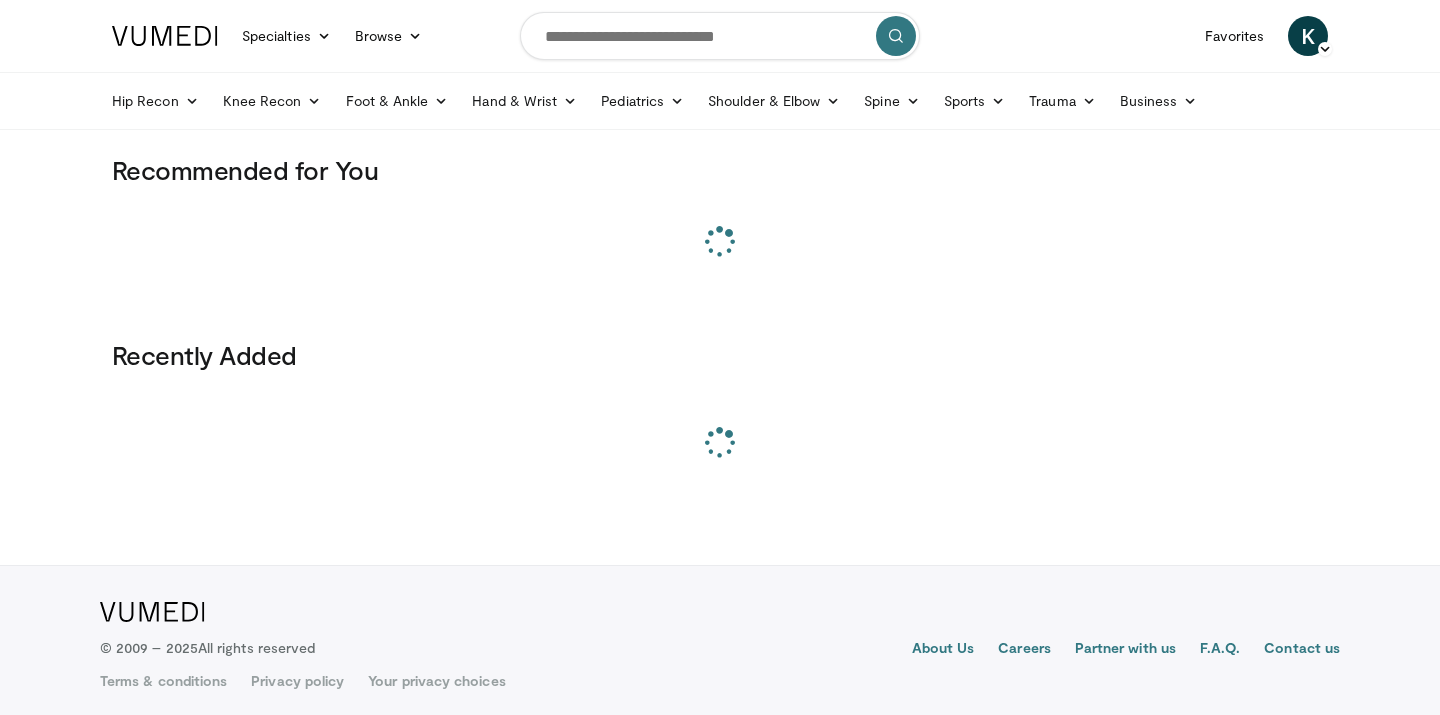 scroll, scrollTop: 0, scrollLeft: 0, axis: both 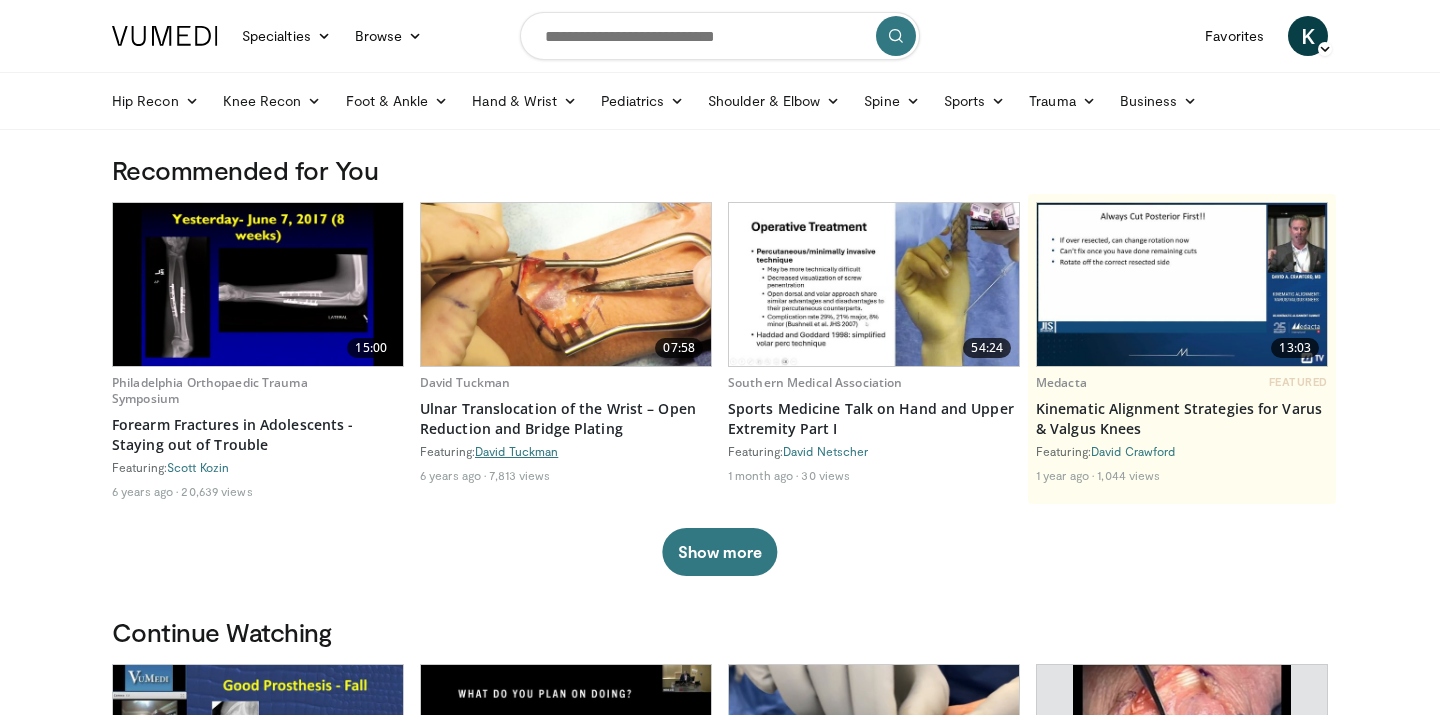 click on "David Tuckman" at bounding box center [516, 451] 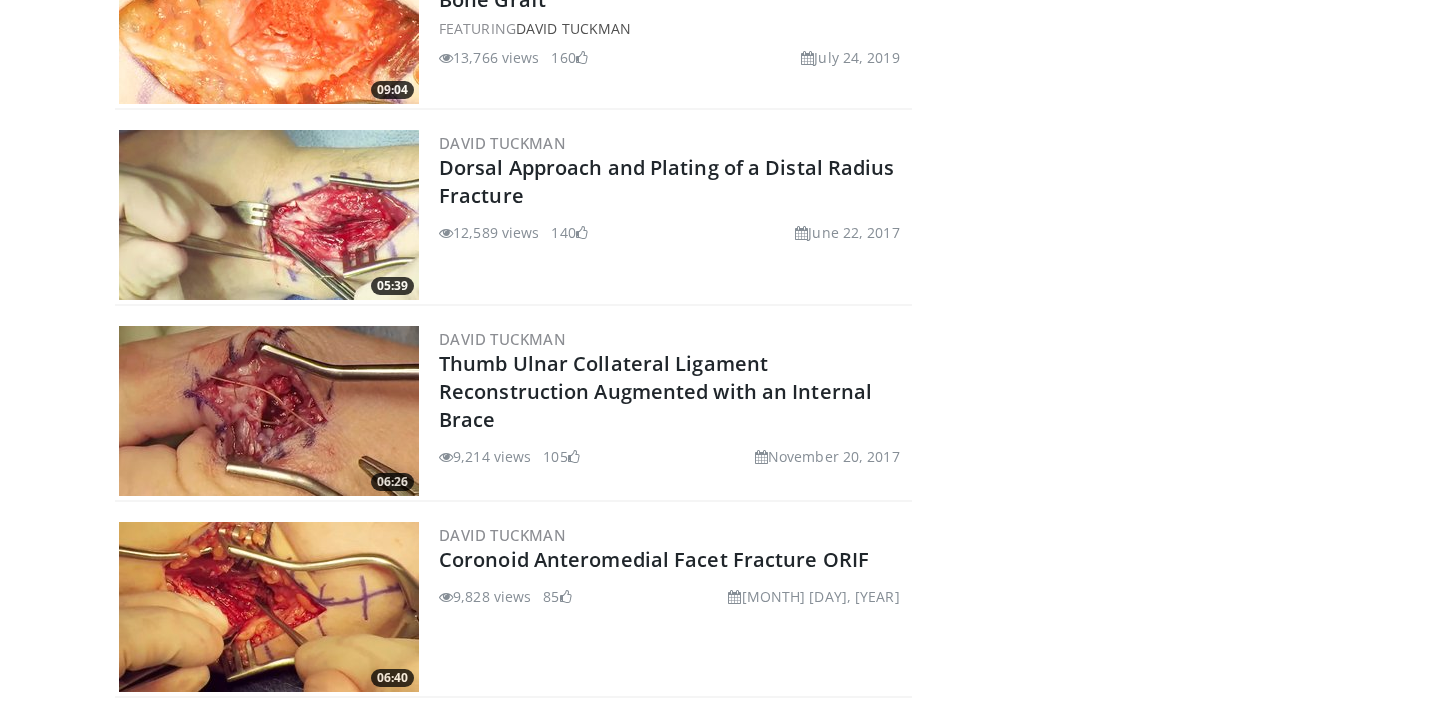 scroll, scrollTop: 923, scrollLeft: 0, axis: vertical 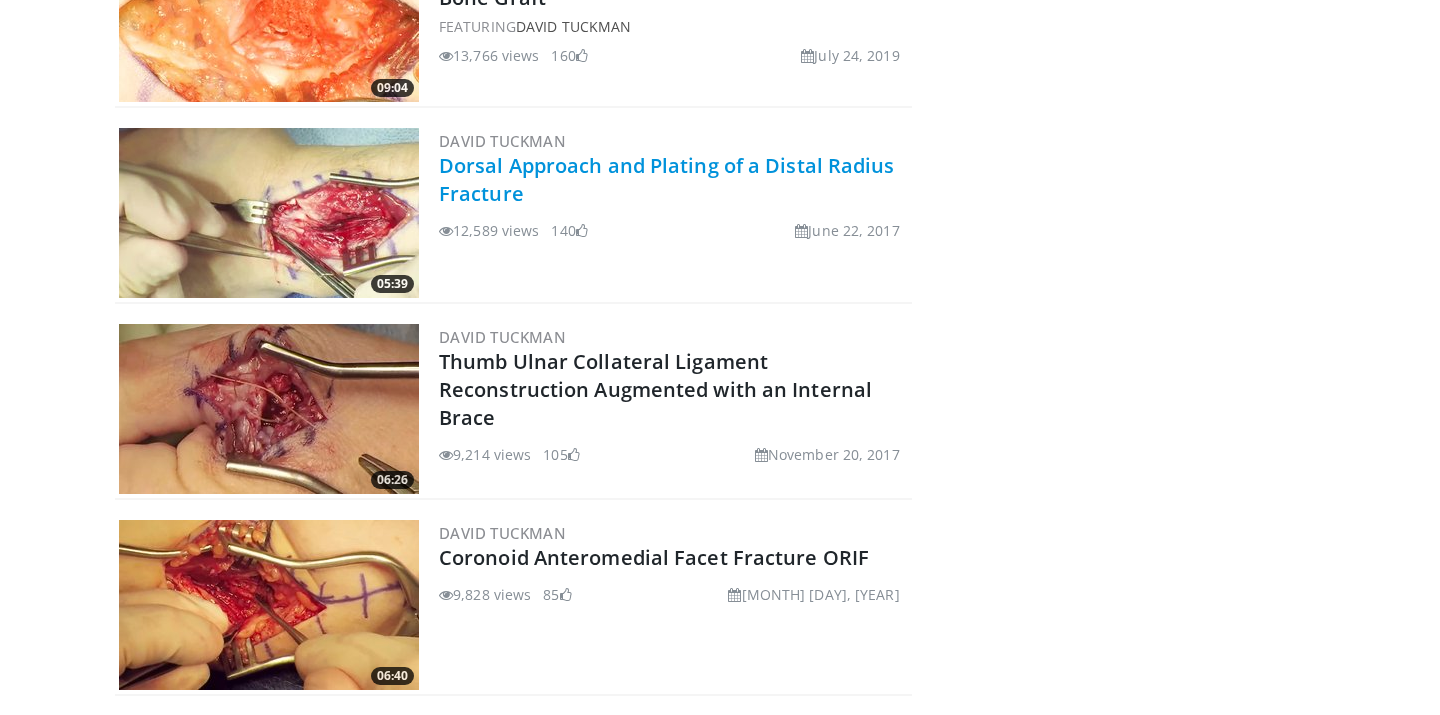 click on "Dorsal Approach and Plating of a Distal Radius Fracture" at bounding box center (667, 179) 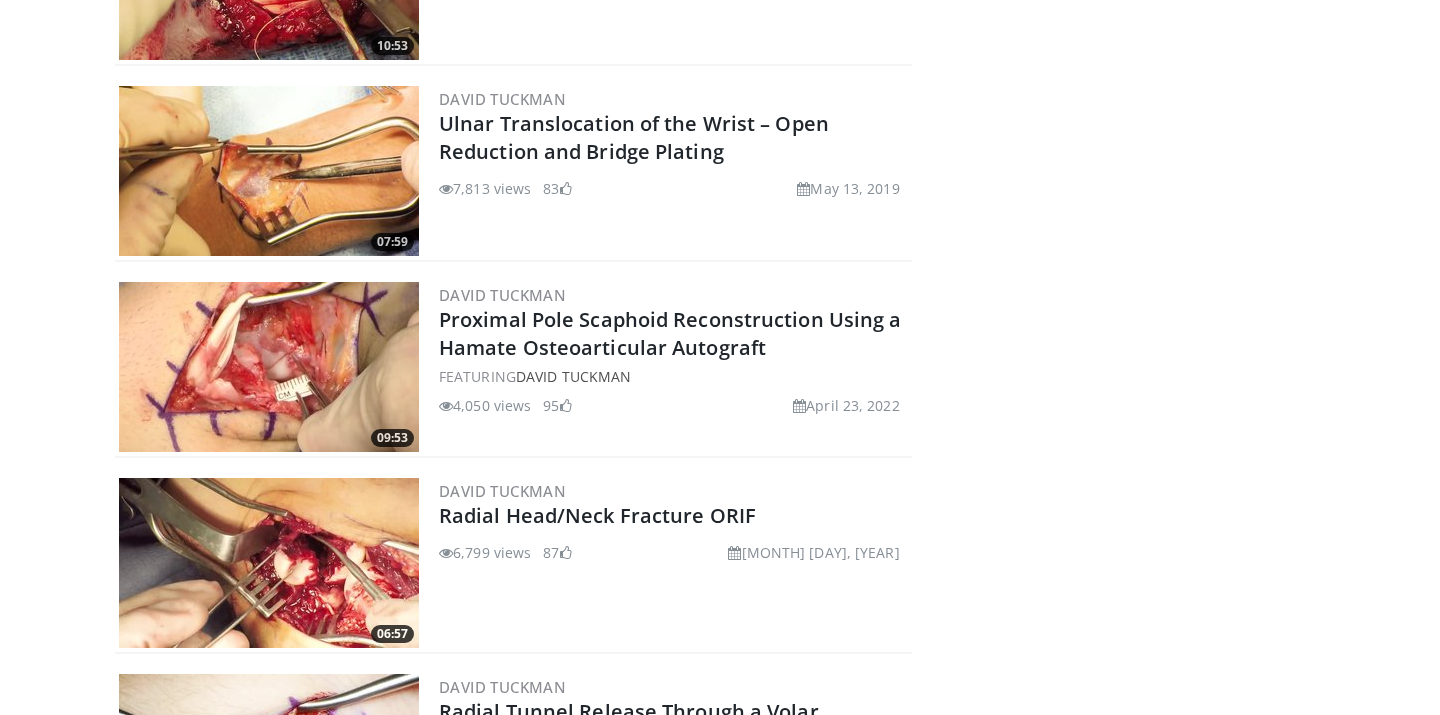 scroll, scrollTop: 2351, scrollLeft: 0, axis: vertical 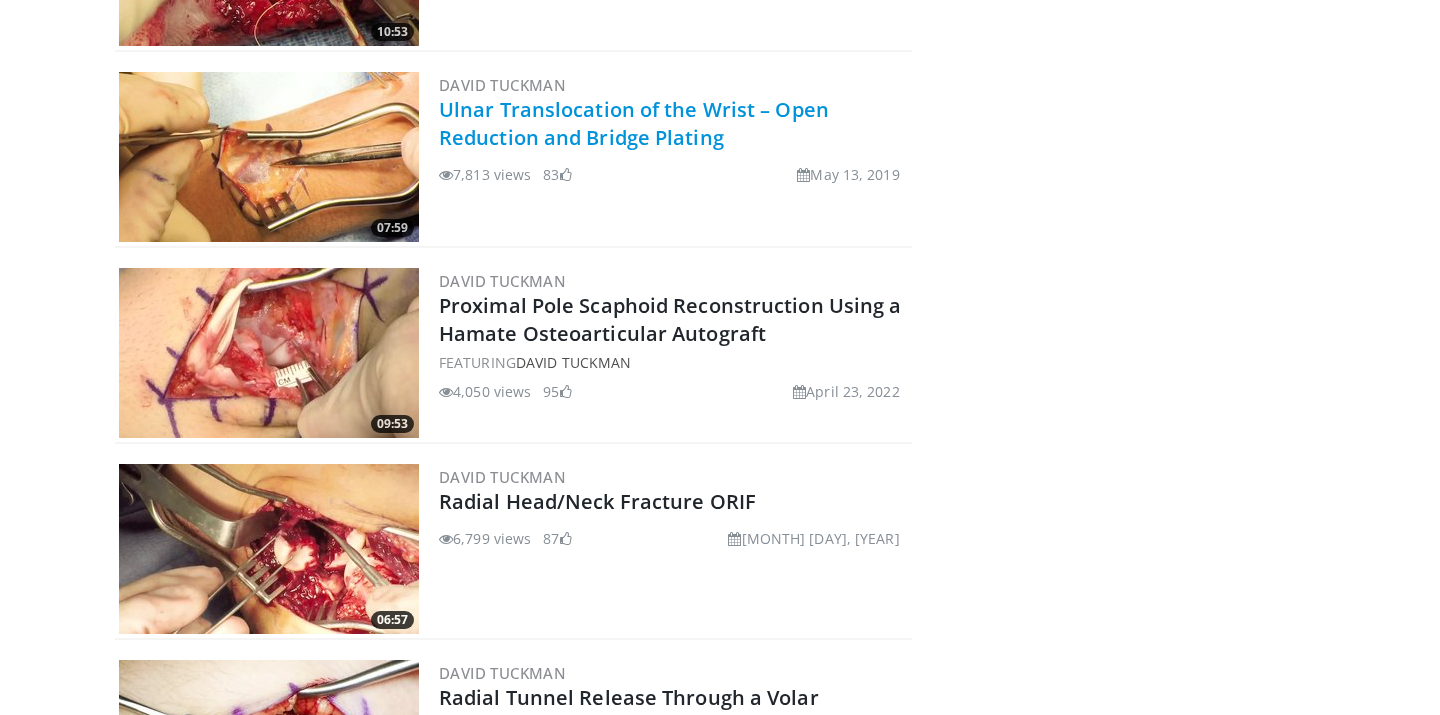 click on "Ulnar Translocation of the Wrist – Open Reduction and Bridge Plating" at bounding box center [634, 123] 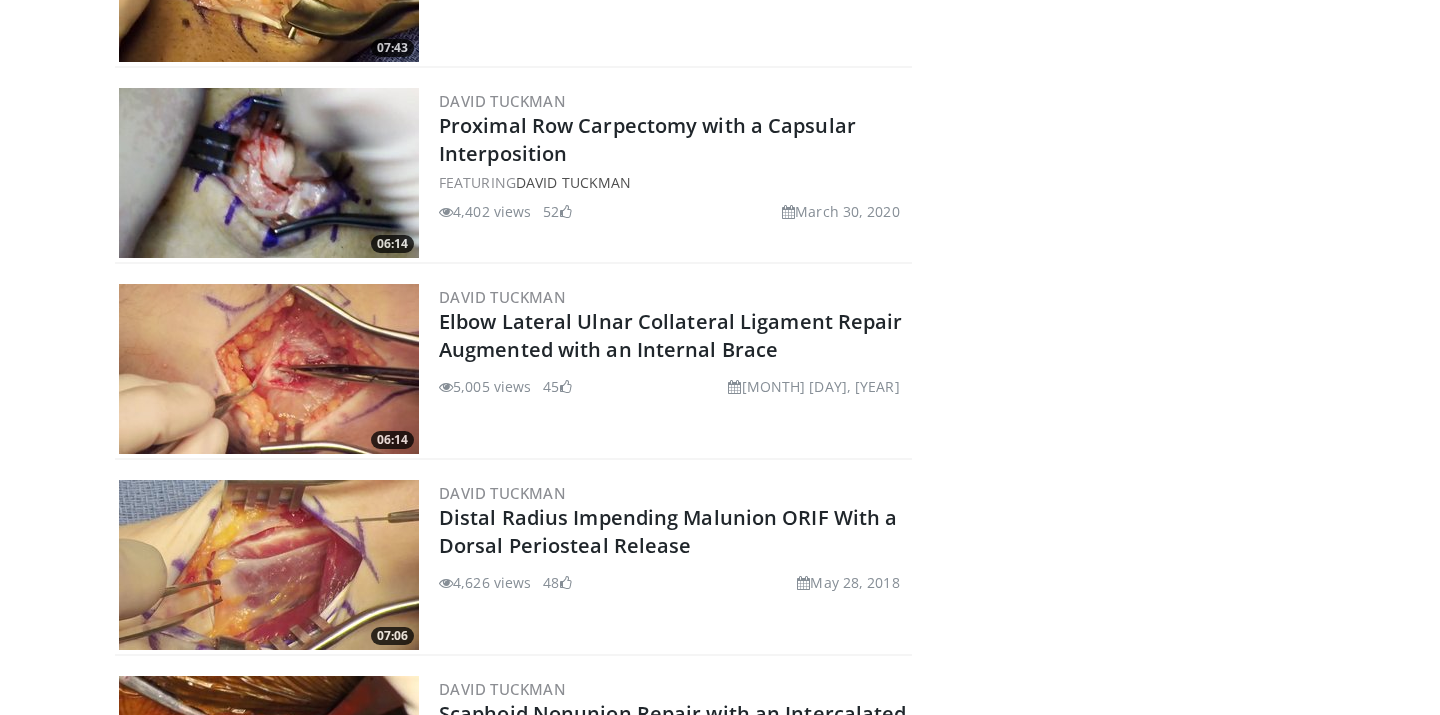scroll, scrollTop: 5669, scrollLeft: 0, axis: vertical 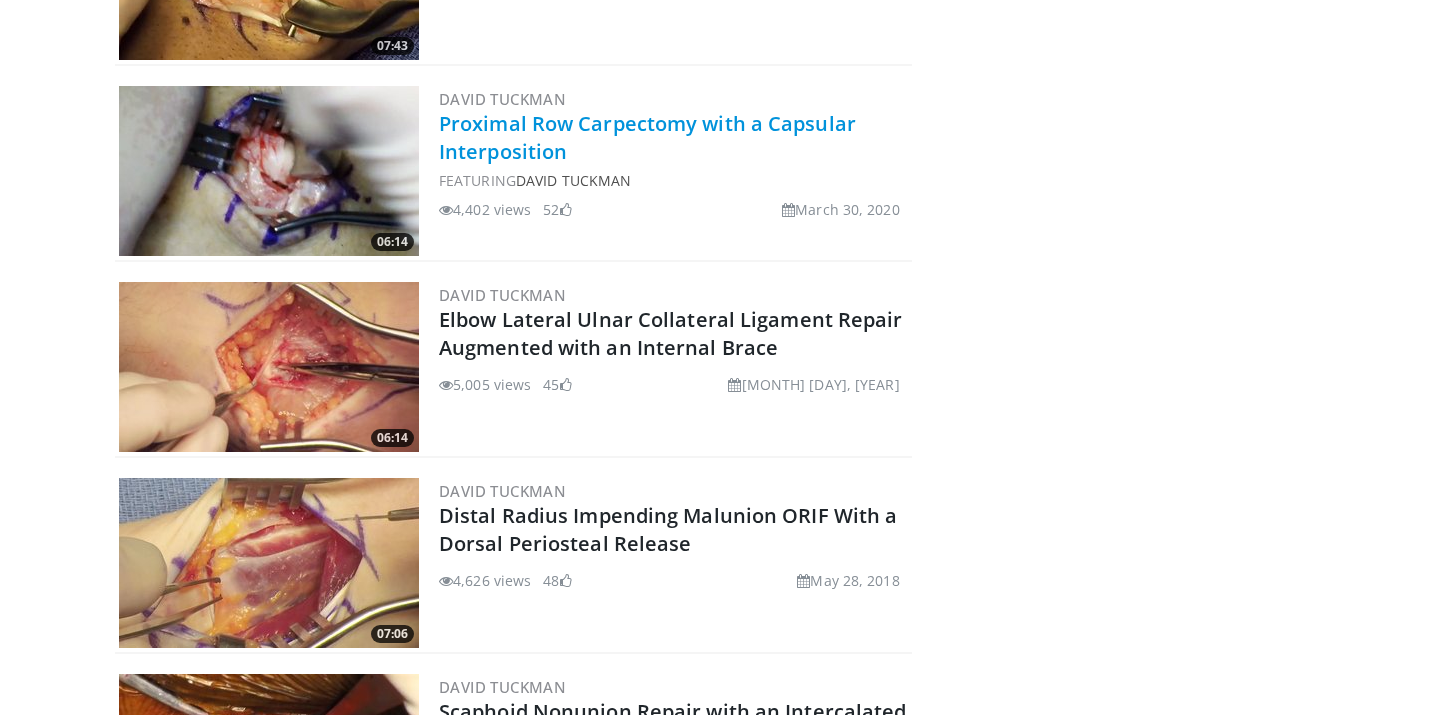 click on "Proximal Row Carpectomy with a Capsular Interposition" at bounding box center [647, 137] 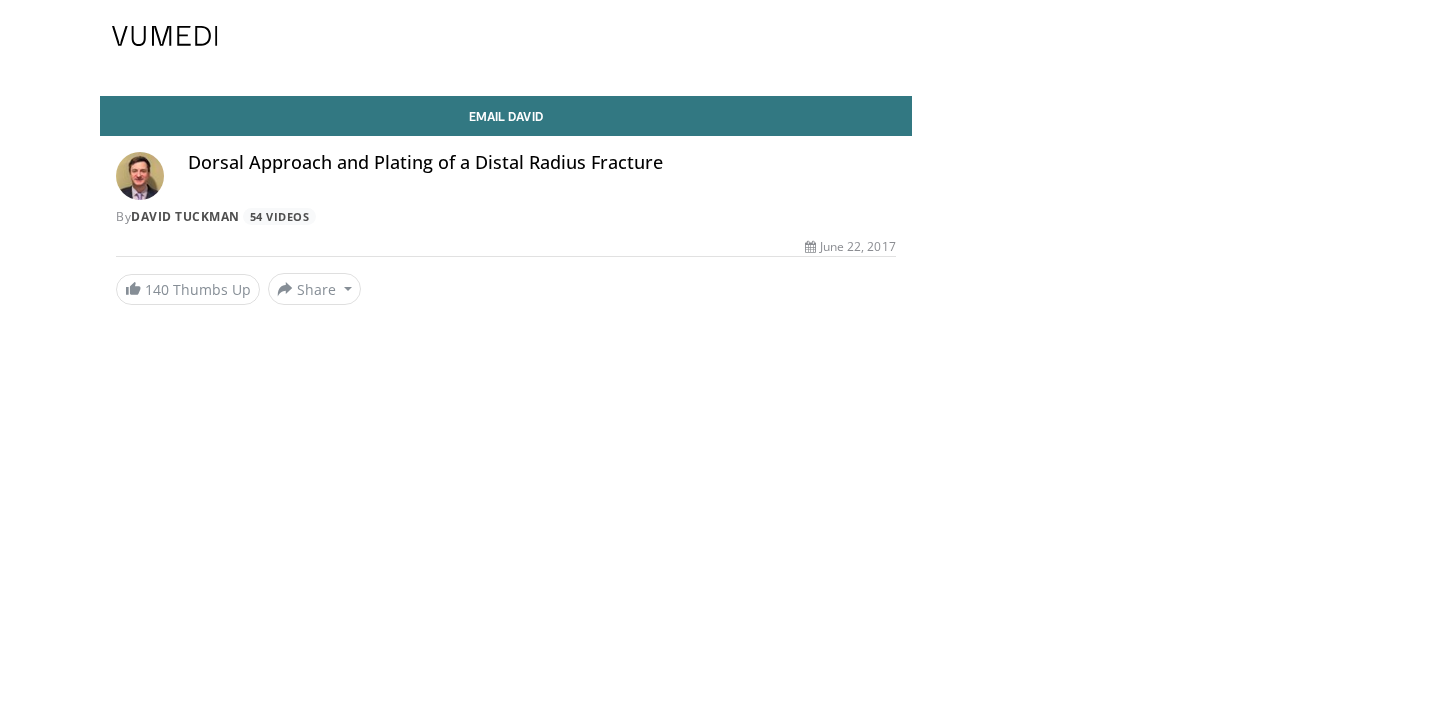 scroll, scrollTop: 0, scrollLeft: 0, axis: both 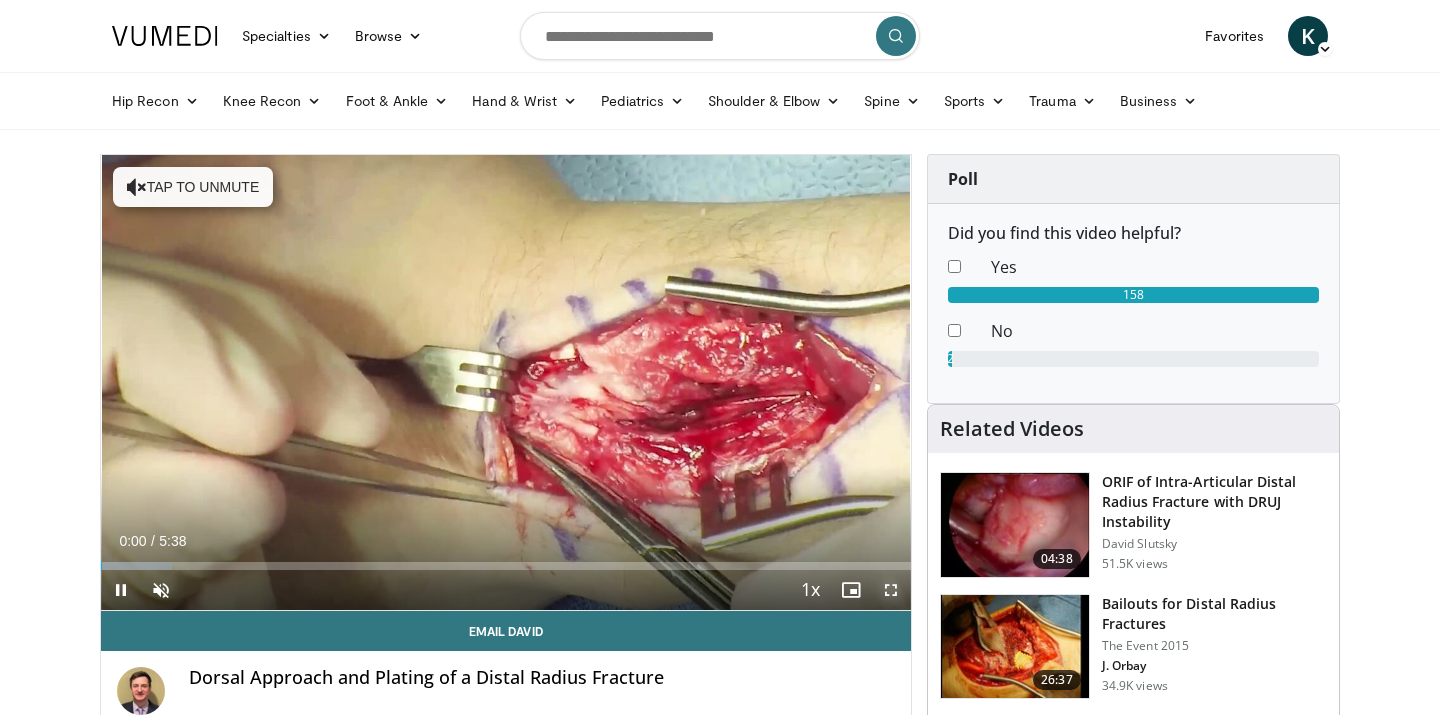 click at bounding box center [891, 590] 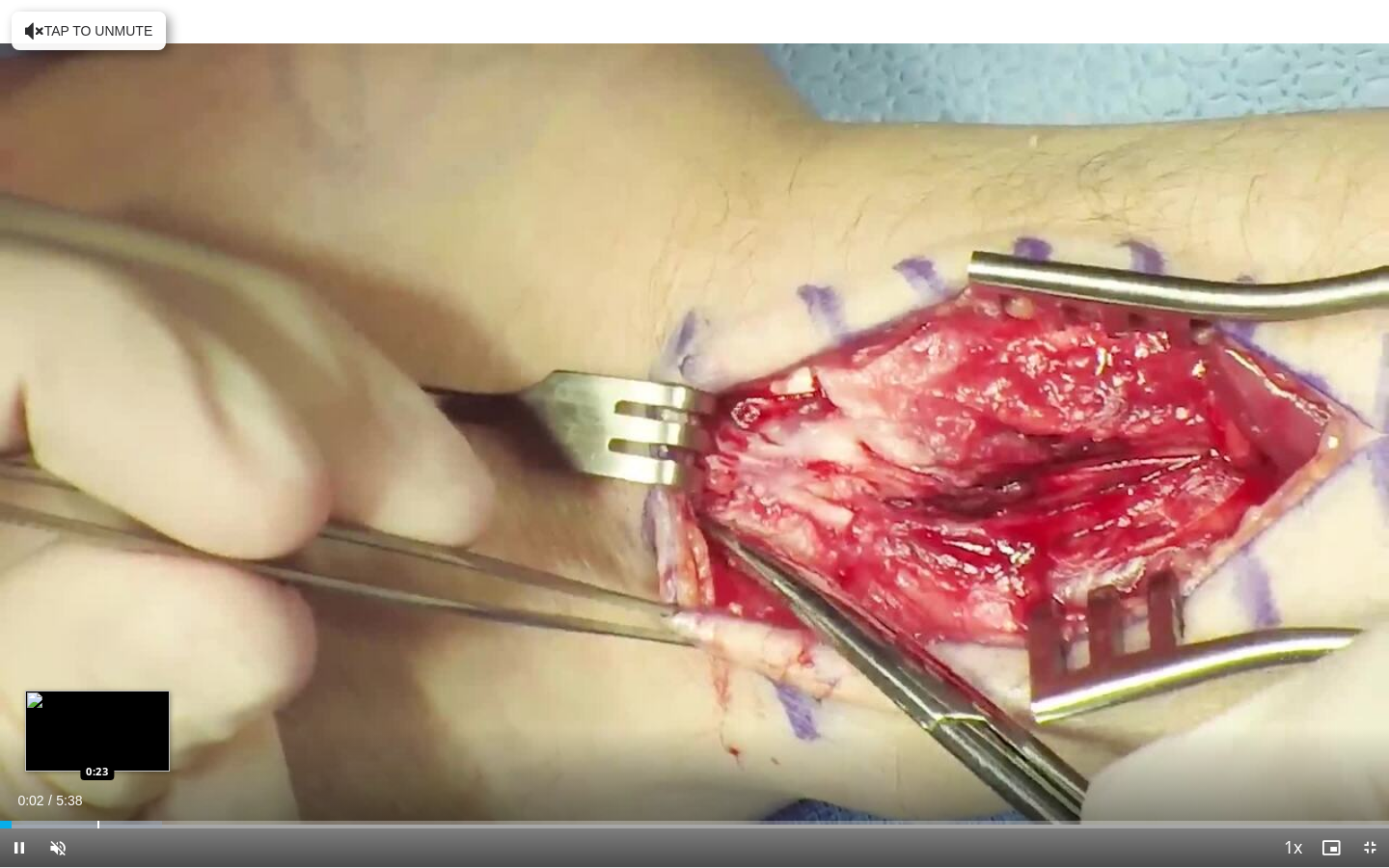click at bounding box center [98, 825] 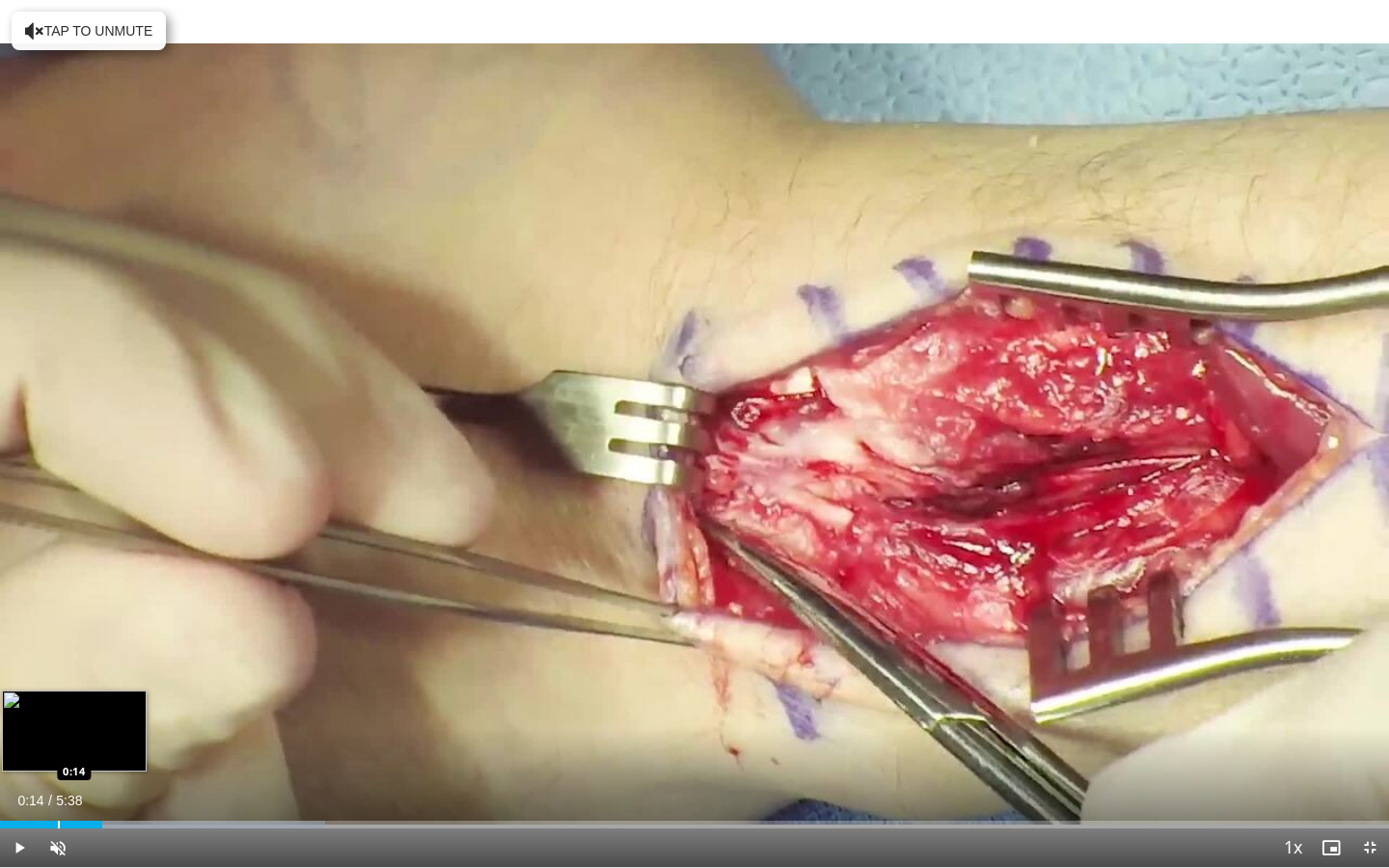 click at bounding box center (59, 825) 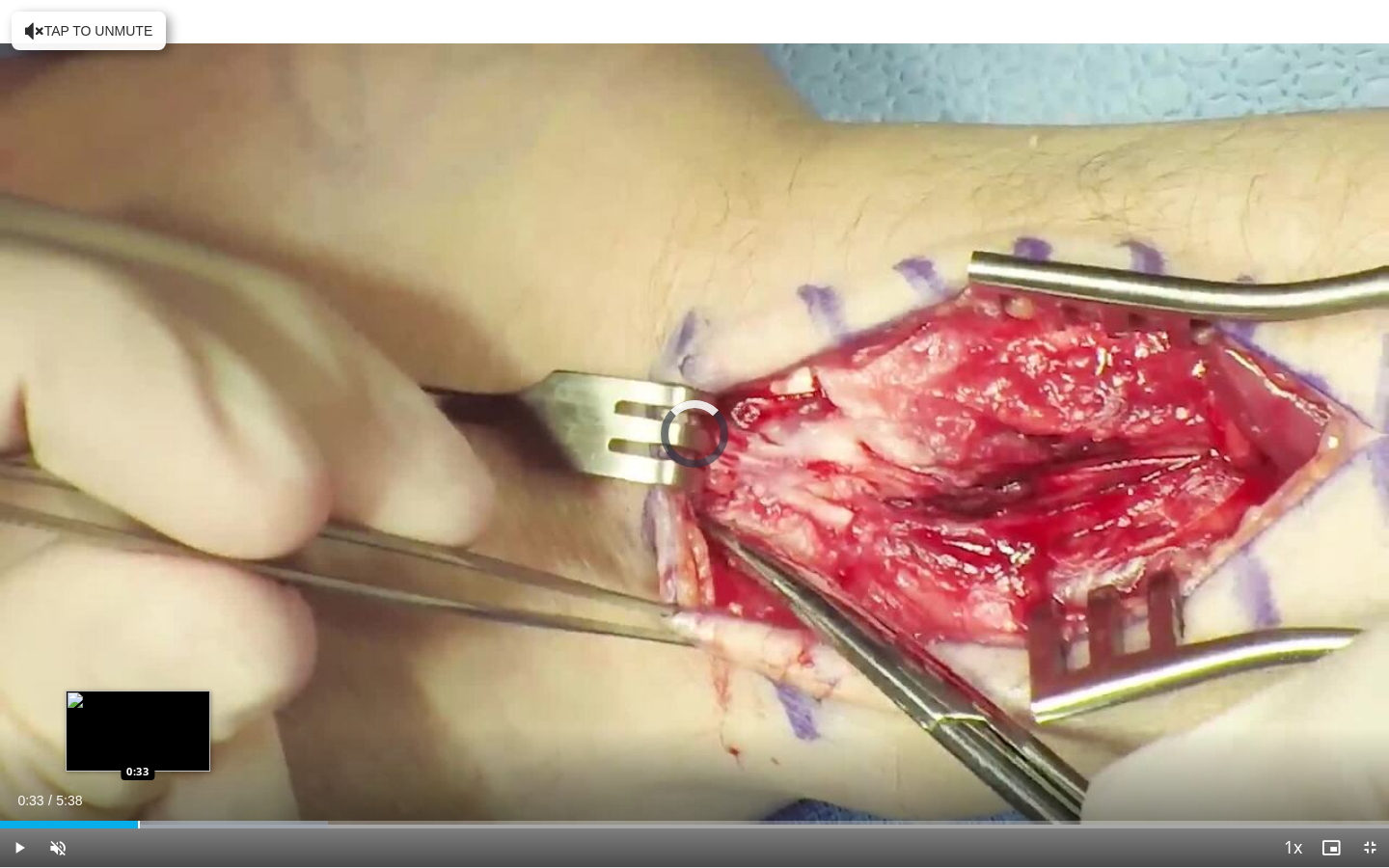 click at bounding box center (139, 825) 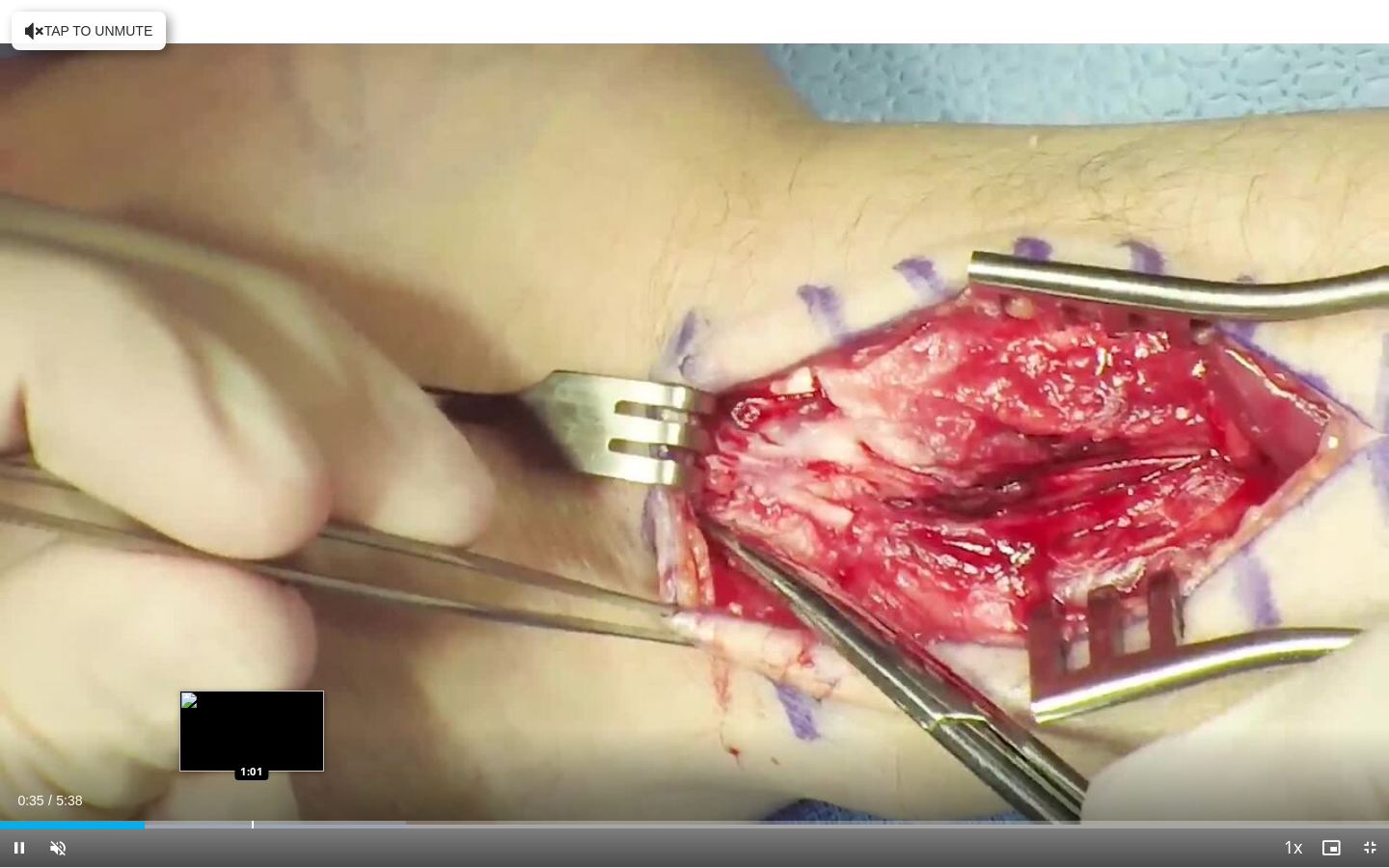 click at bounding box center (253, 825) 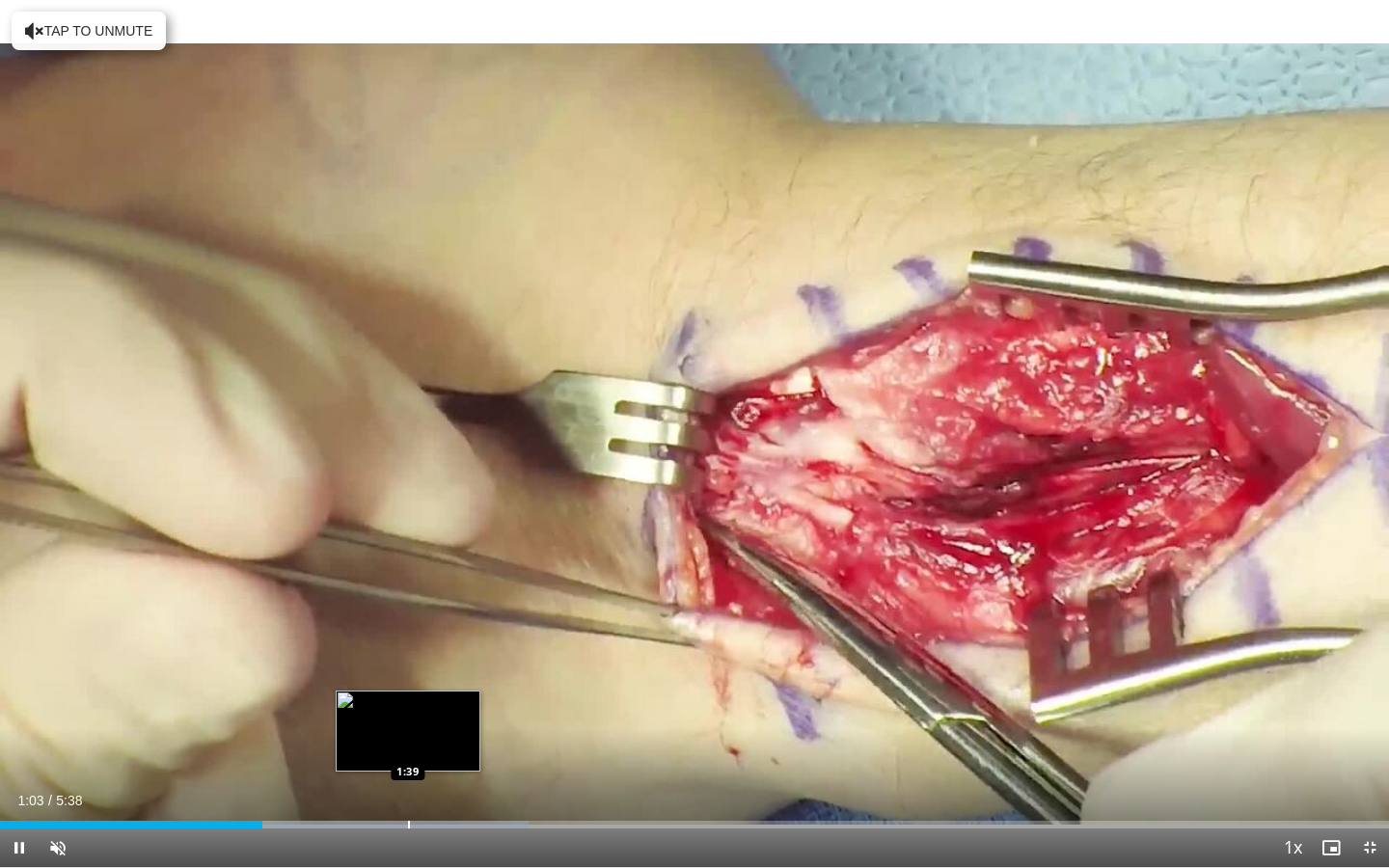 click at bounding box center [409, 825] 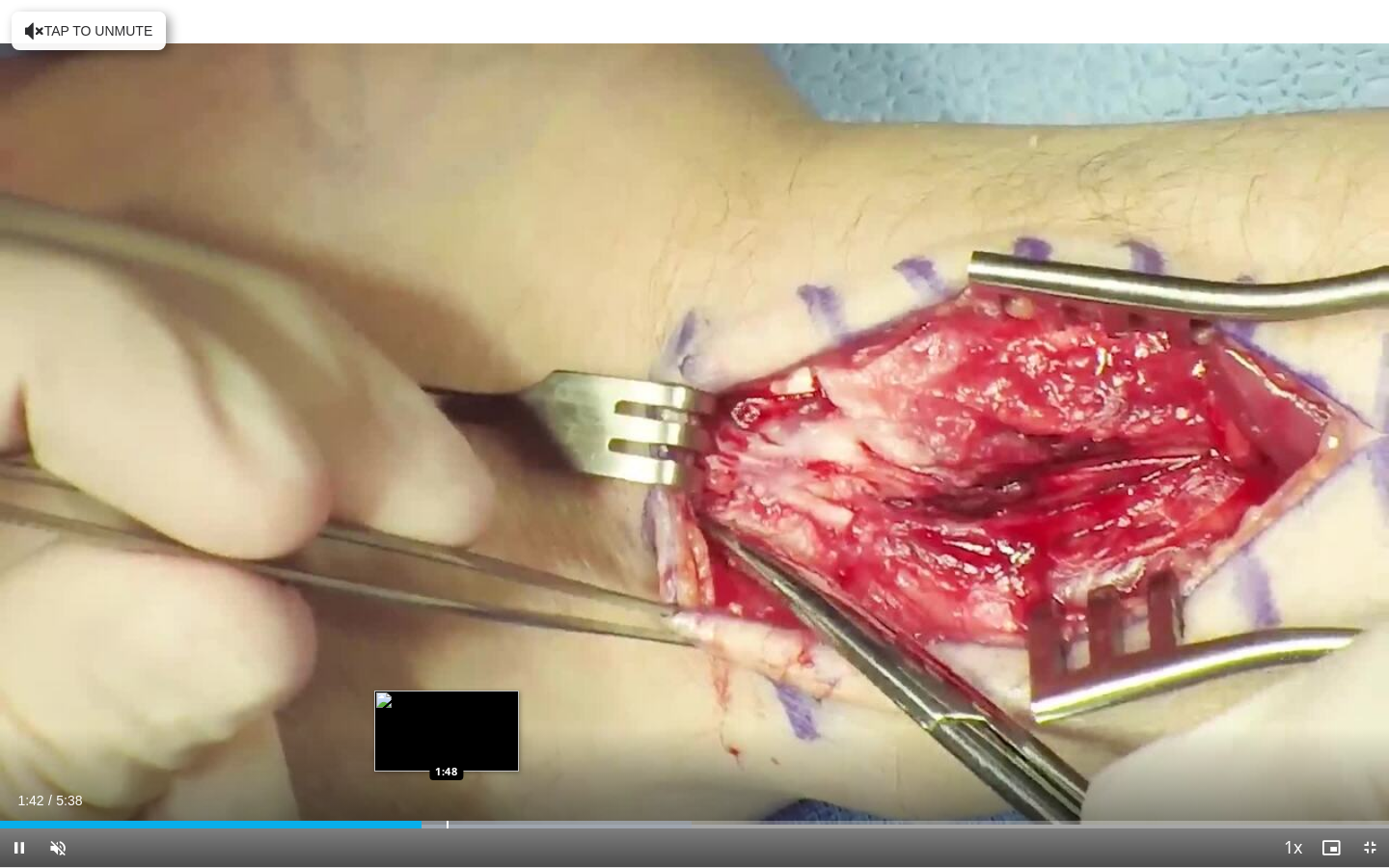 click at bounding box center (448, 825) 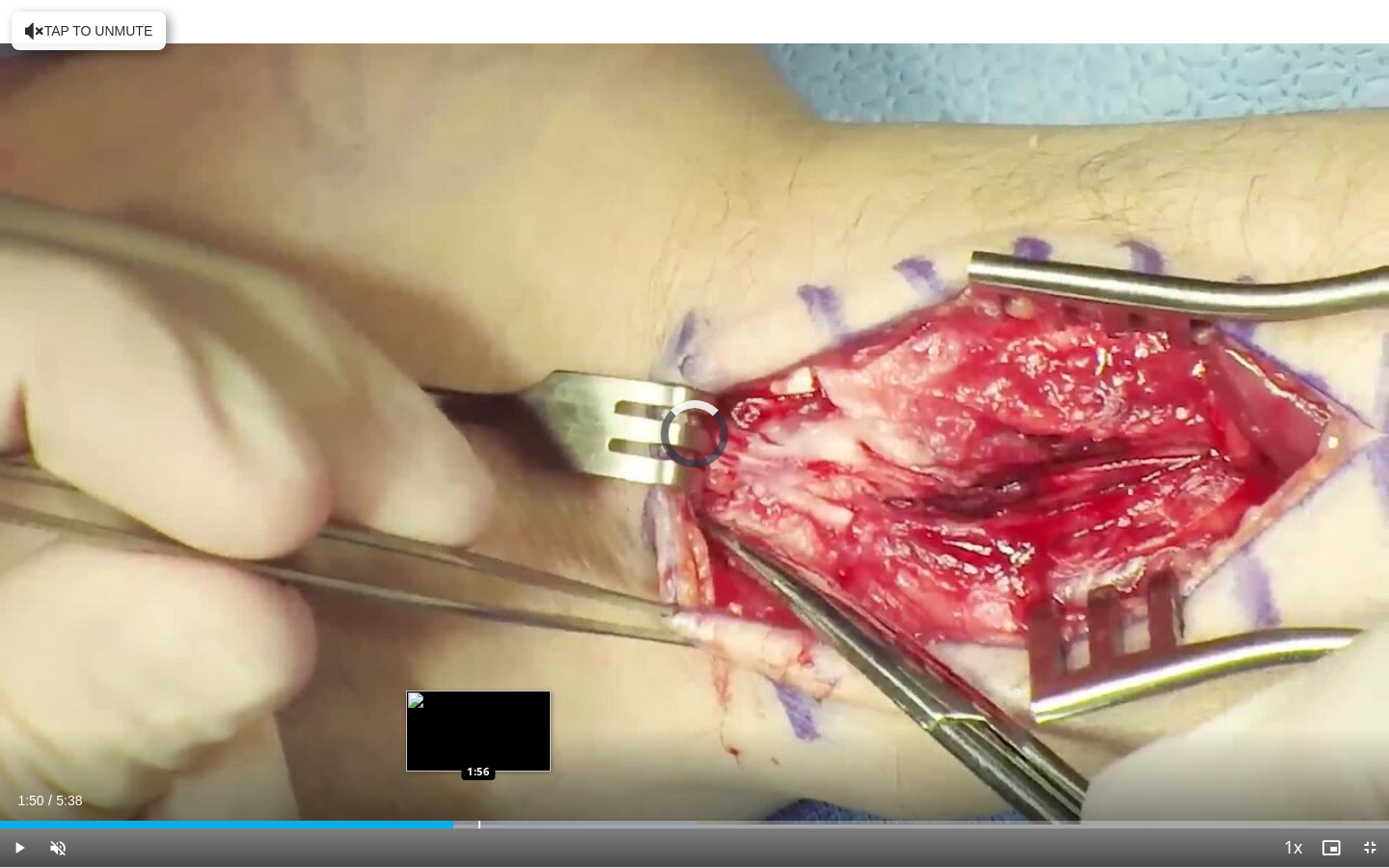 click at bounding box center [479, 825] 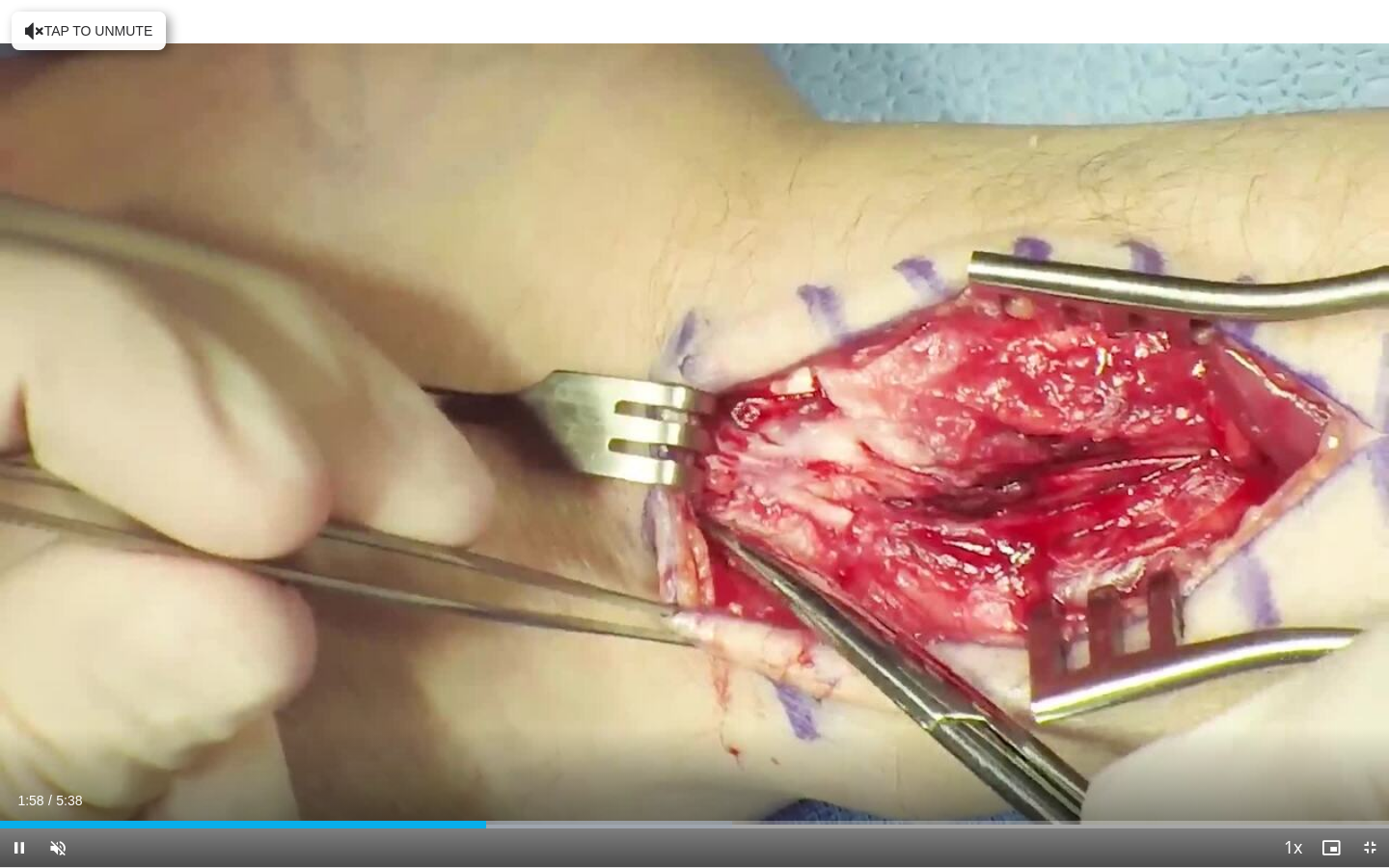 click on "Current Time  1:58 / Duration  5:38 Pause Skip Backward Skip Forward Unmute 14% Loaded :  52.70% 1:58 1:58 Stream Type  LIVE Seek to live, currently behind live LIVE   1x Playback Rate 0.5x 0.75x 1x , selected 1.25x 1.5x 1.75x 2x Chapters Chapters Descriptions descriptions off , selected Captions captions settings , opens captions settings dialog captions off , selected Audio Track en (Main) , selected Exit Fullscreen Enable picture-in-picture mode" at bounding box center [694, 848] 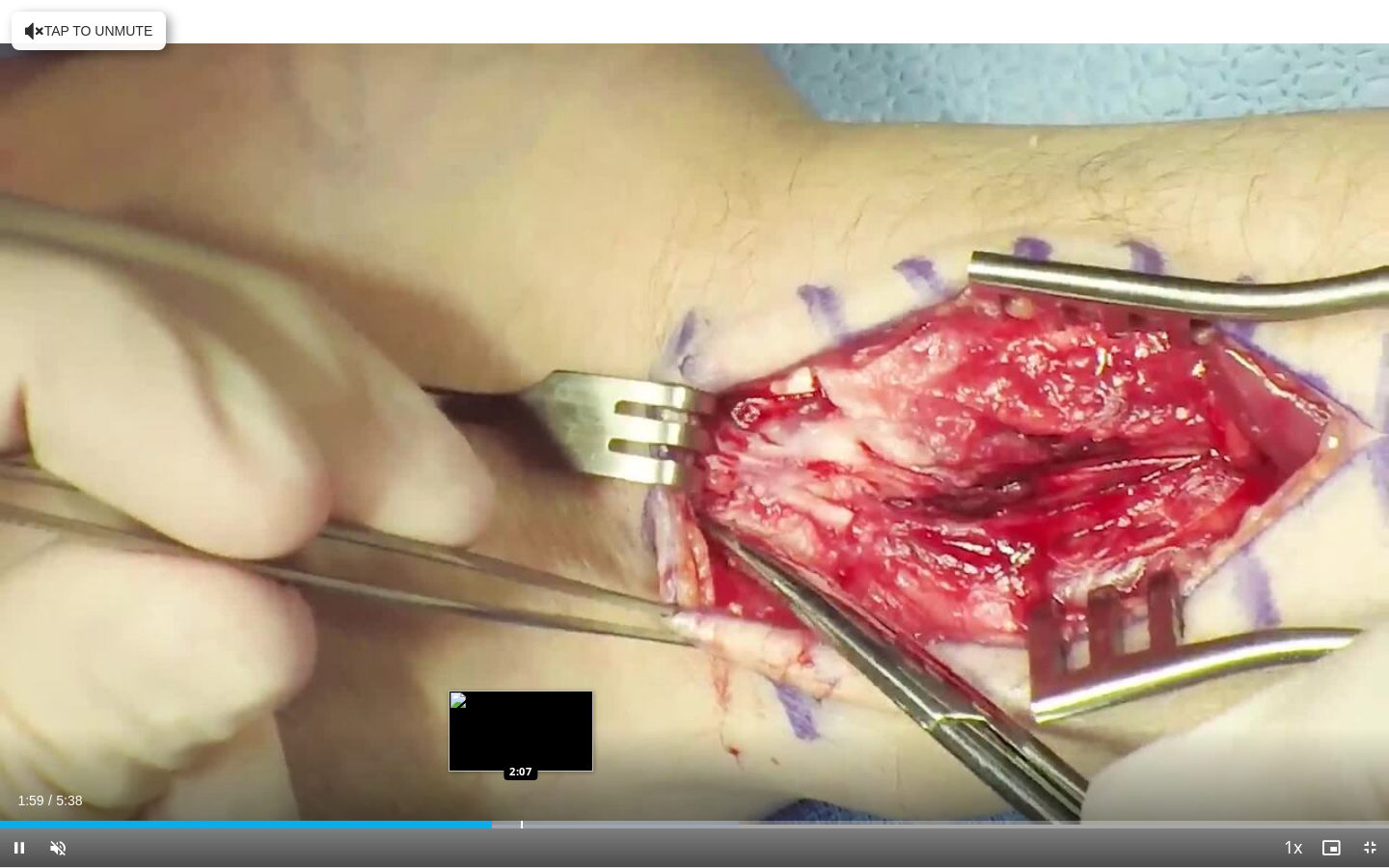click at bounding box center [522, 825] 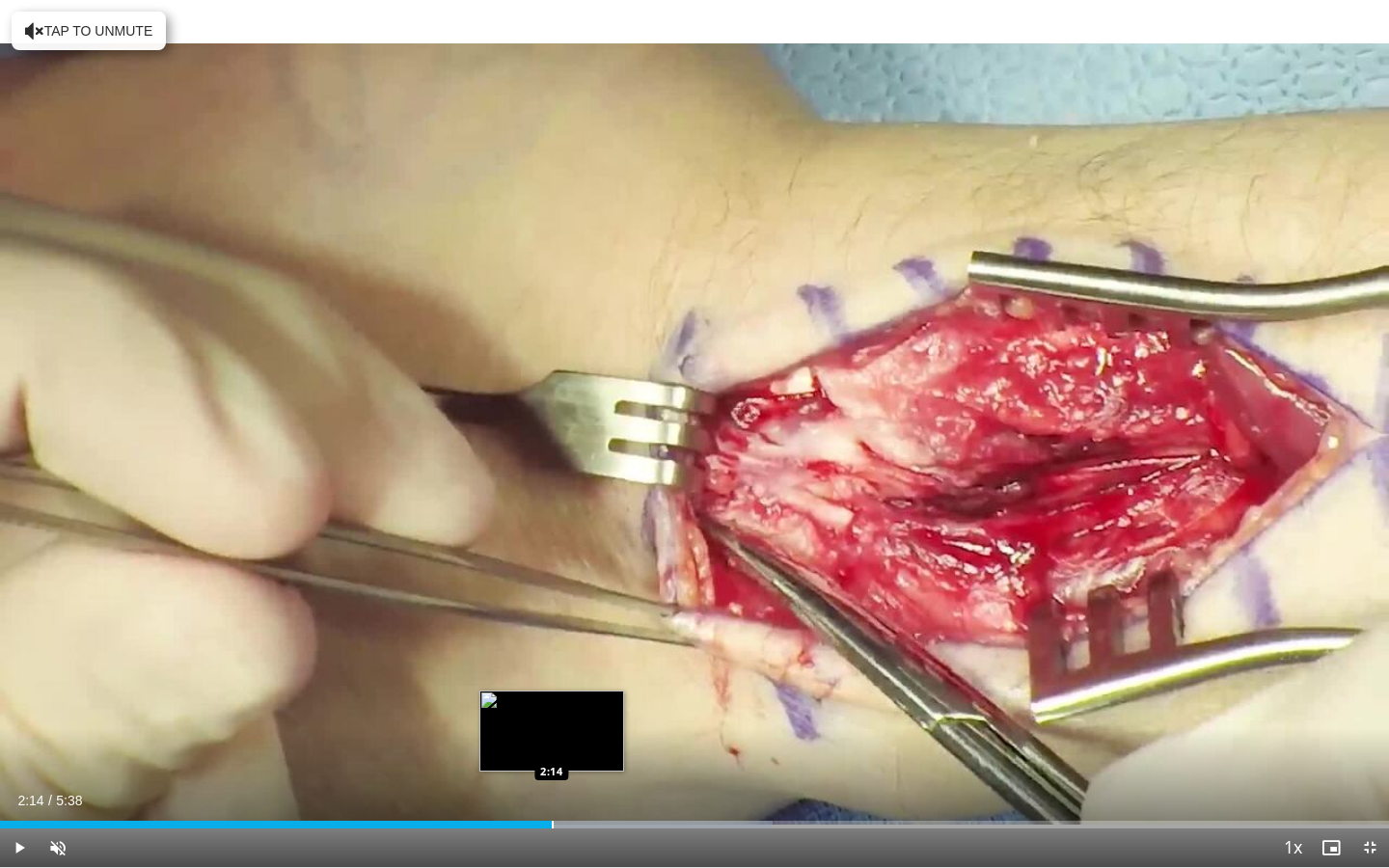 click at bounding box center (553, 825) 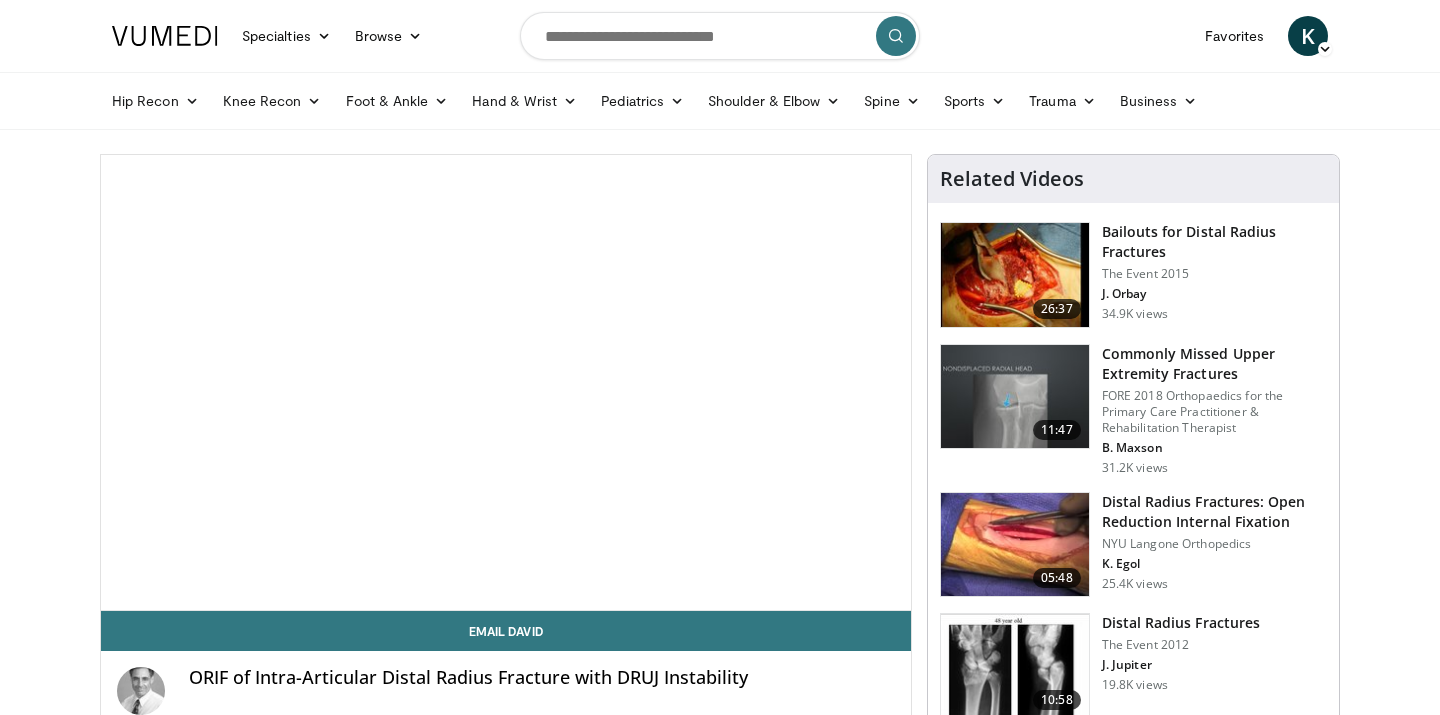 scroll, scrollTop: 0, scrollLeft: 0, axis: both 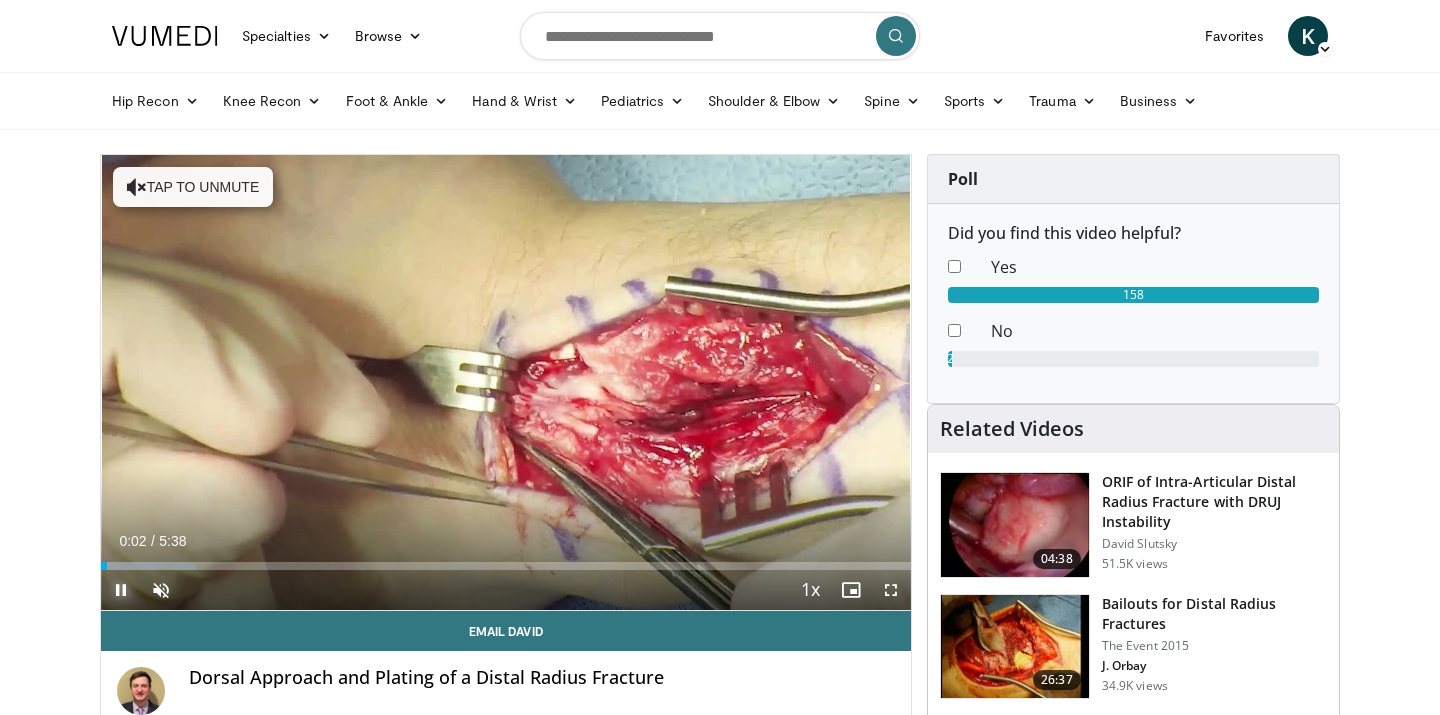 click at bounding box center (121, 590) 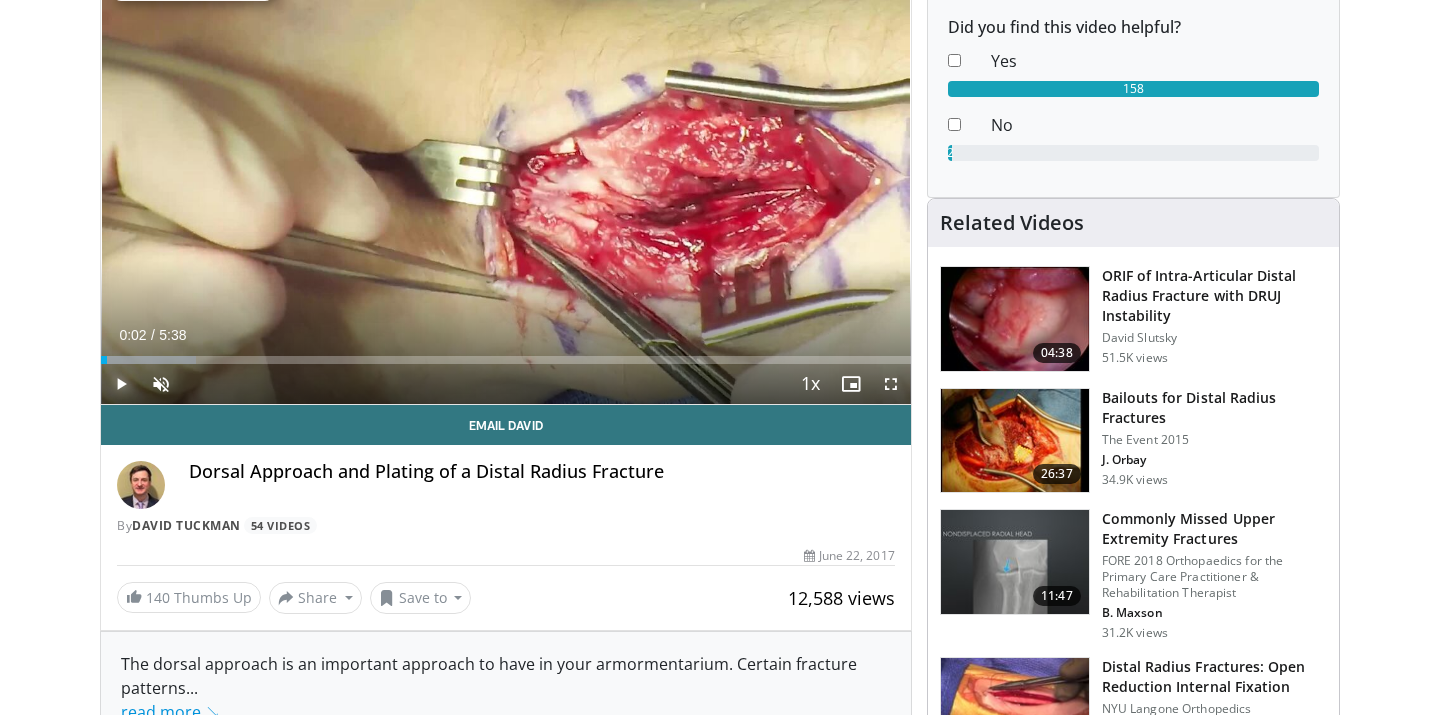 scroll, scrollTop: 210, scrollLeft: 0, axis: vertical 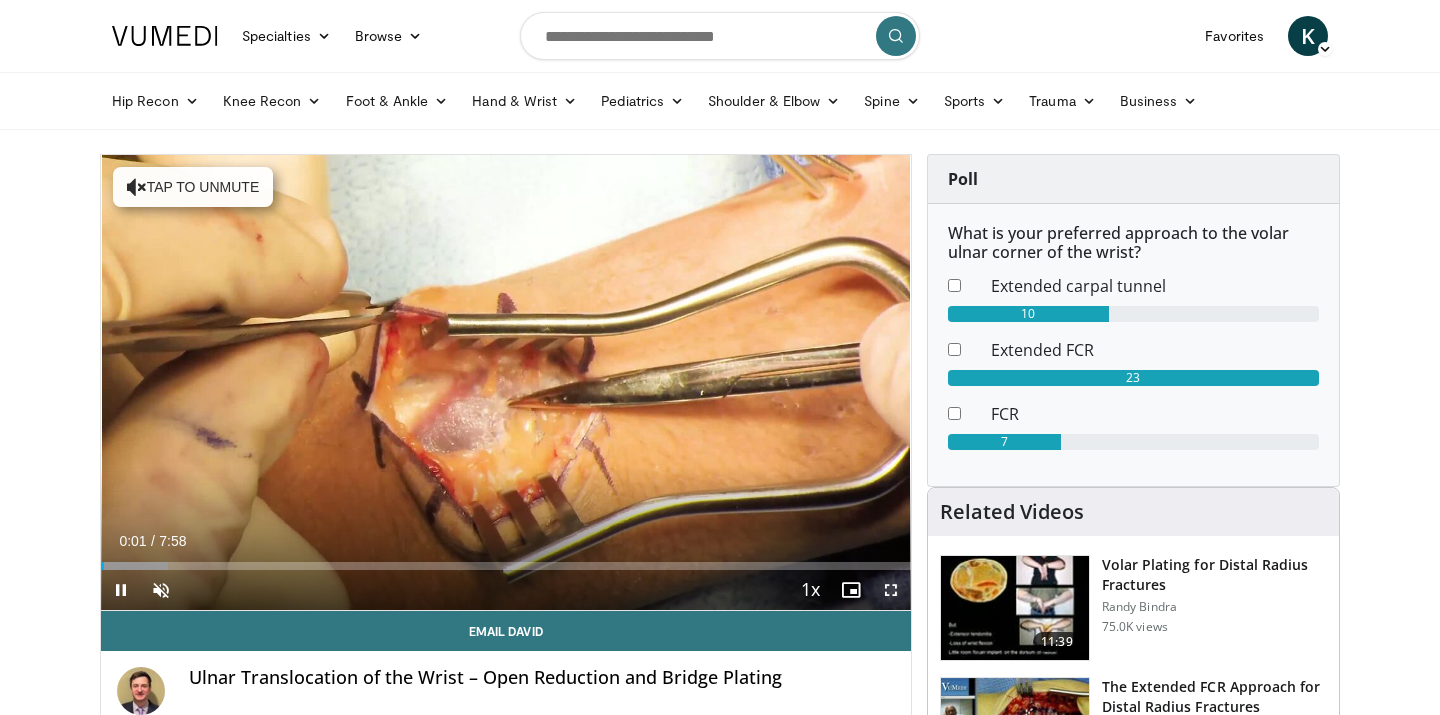 click at bounding box center (891, 590) 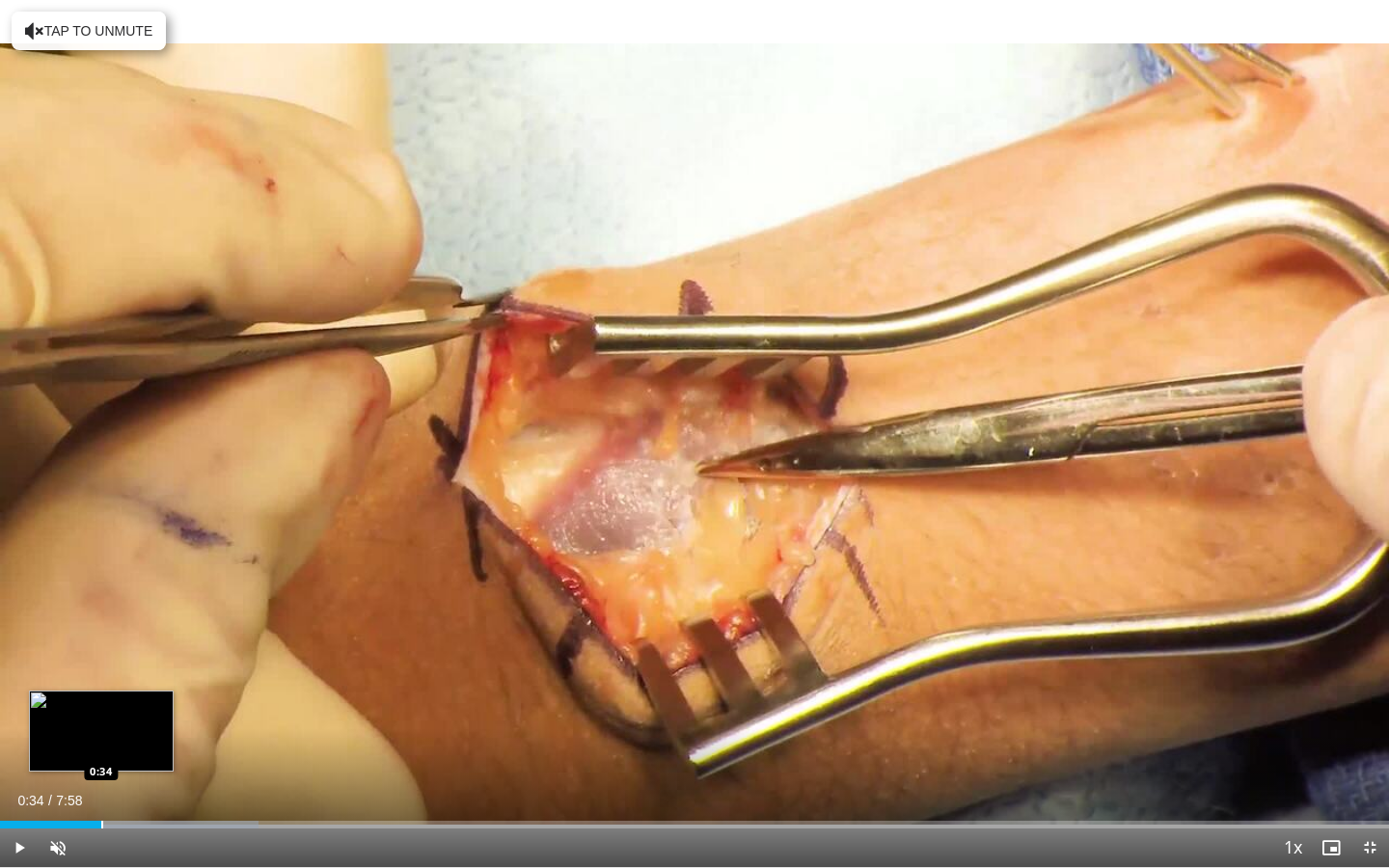 click at bounding box center [102, 825] 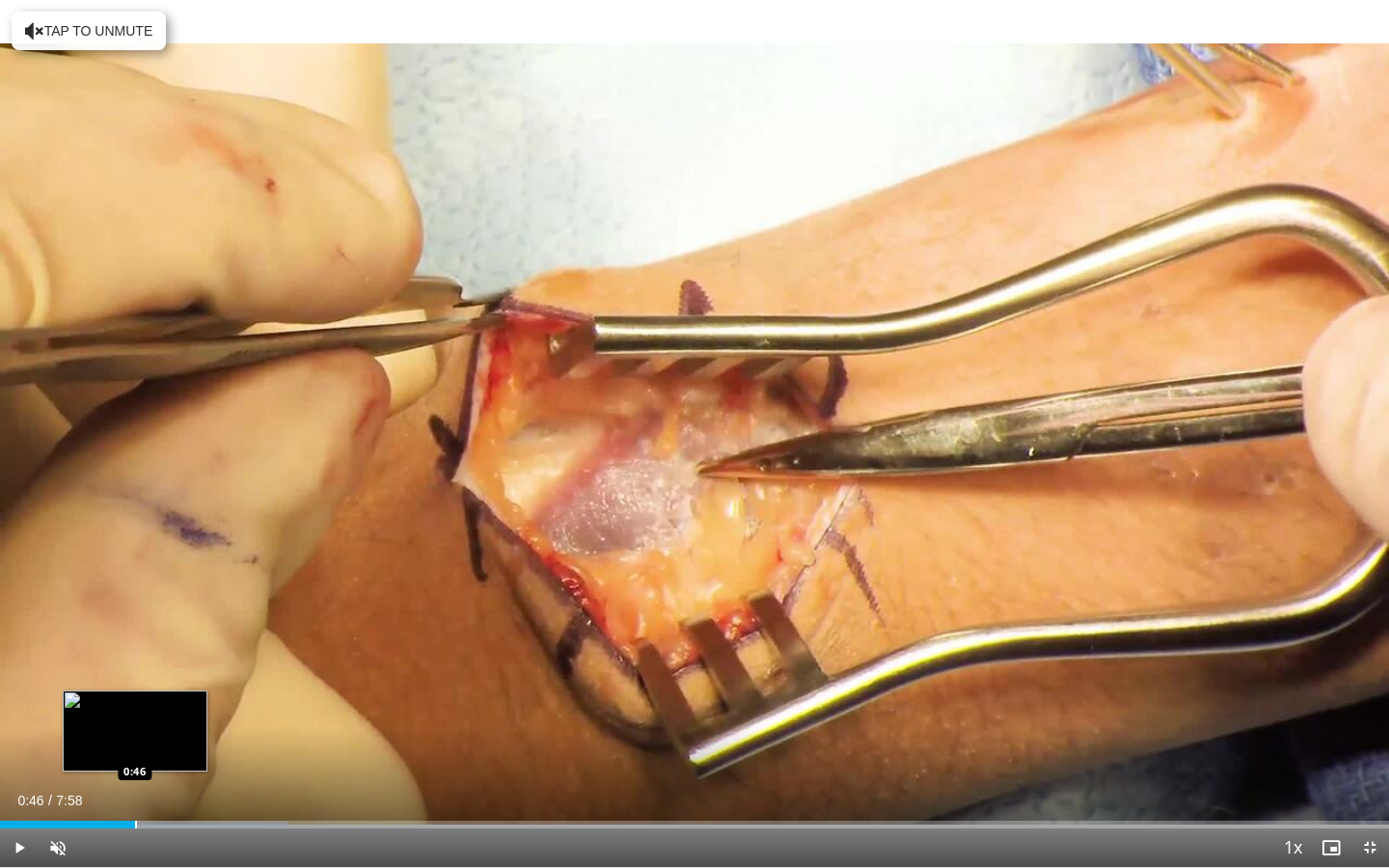 click at bounding box center (136, 825) 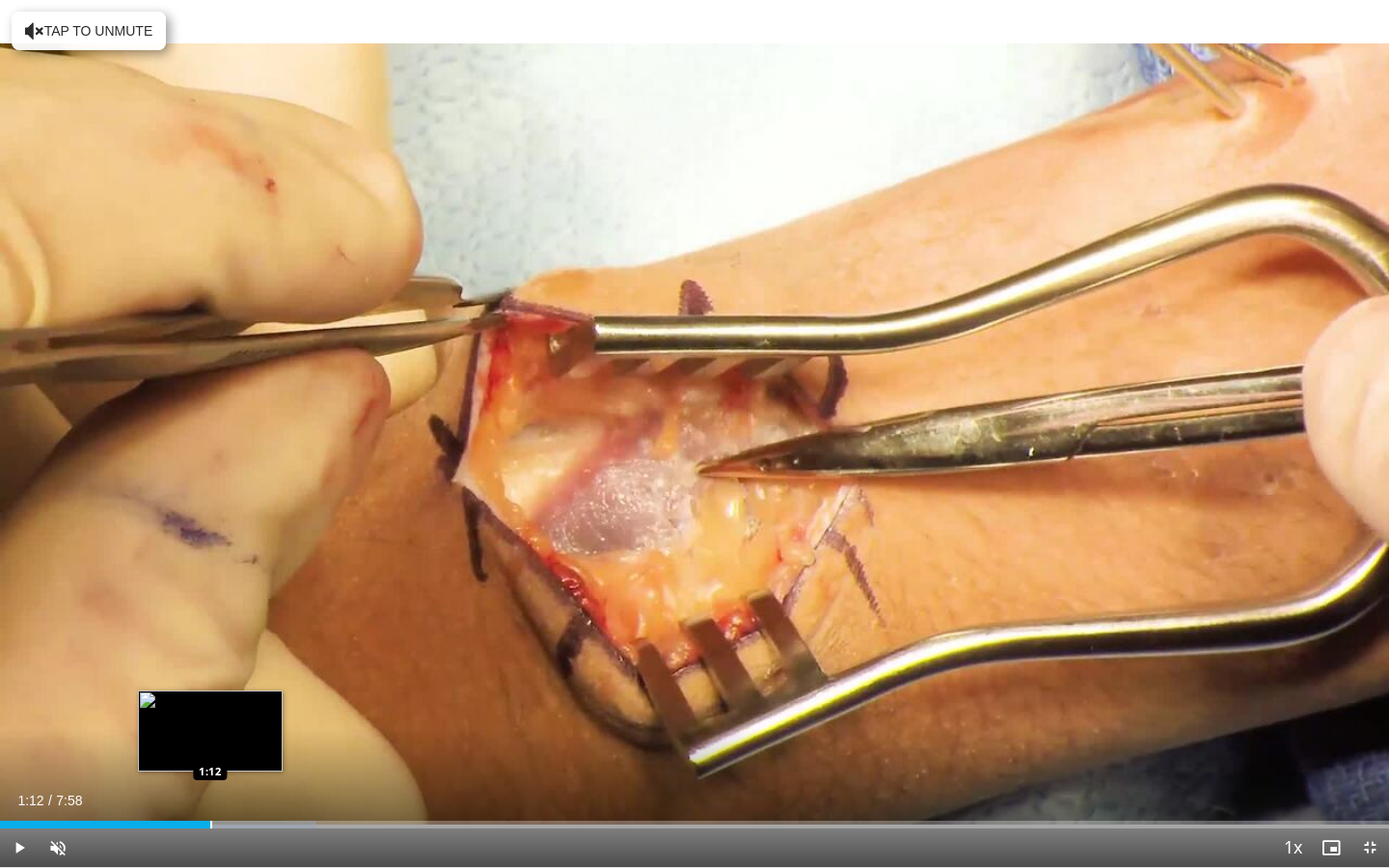 click at bounding box center [211, 825] 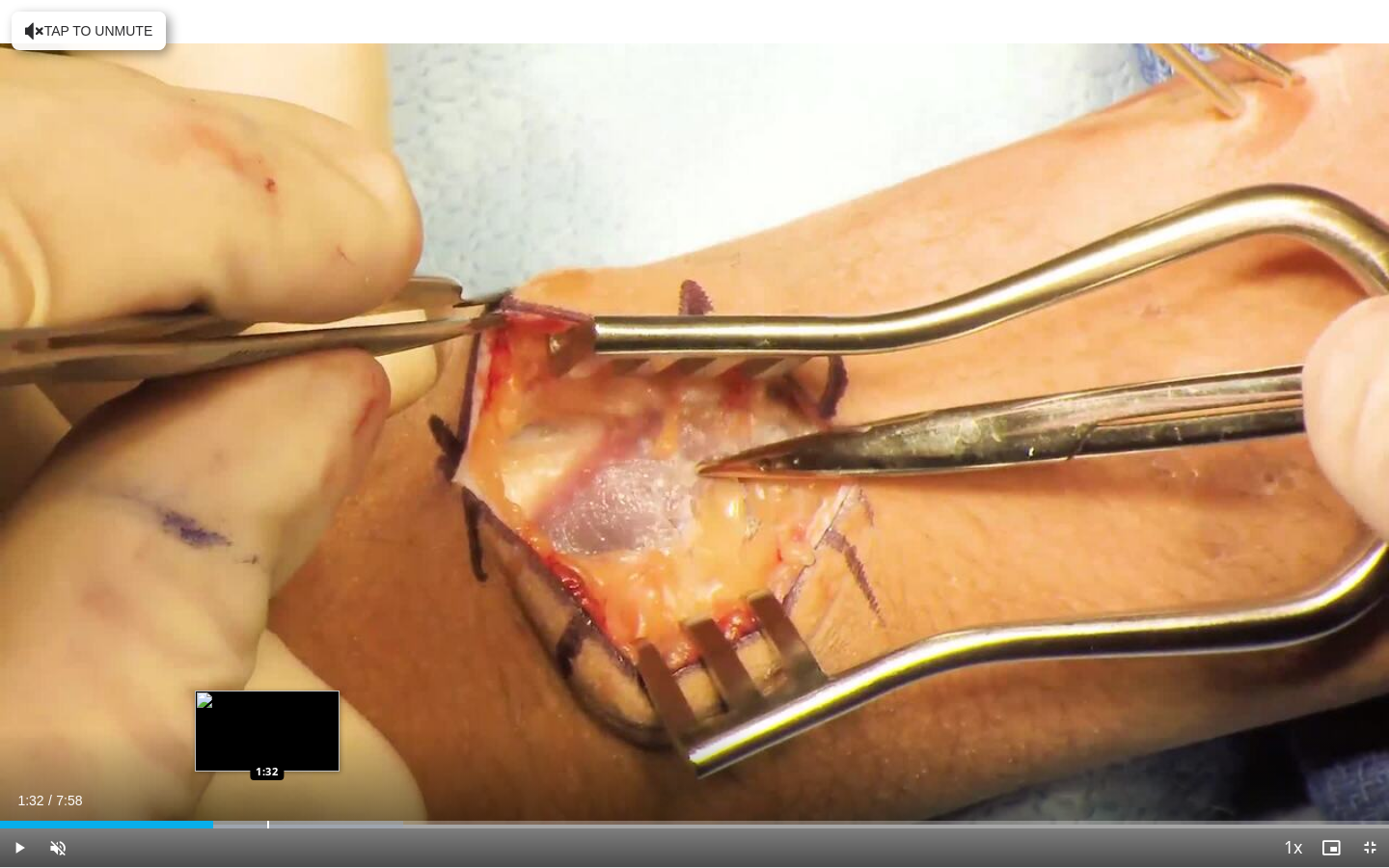 click on "Loaded :  29.01% 1:13 1:32" at bounding box center (694, 819) 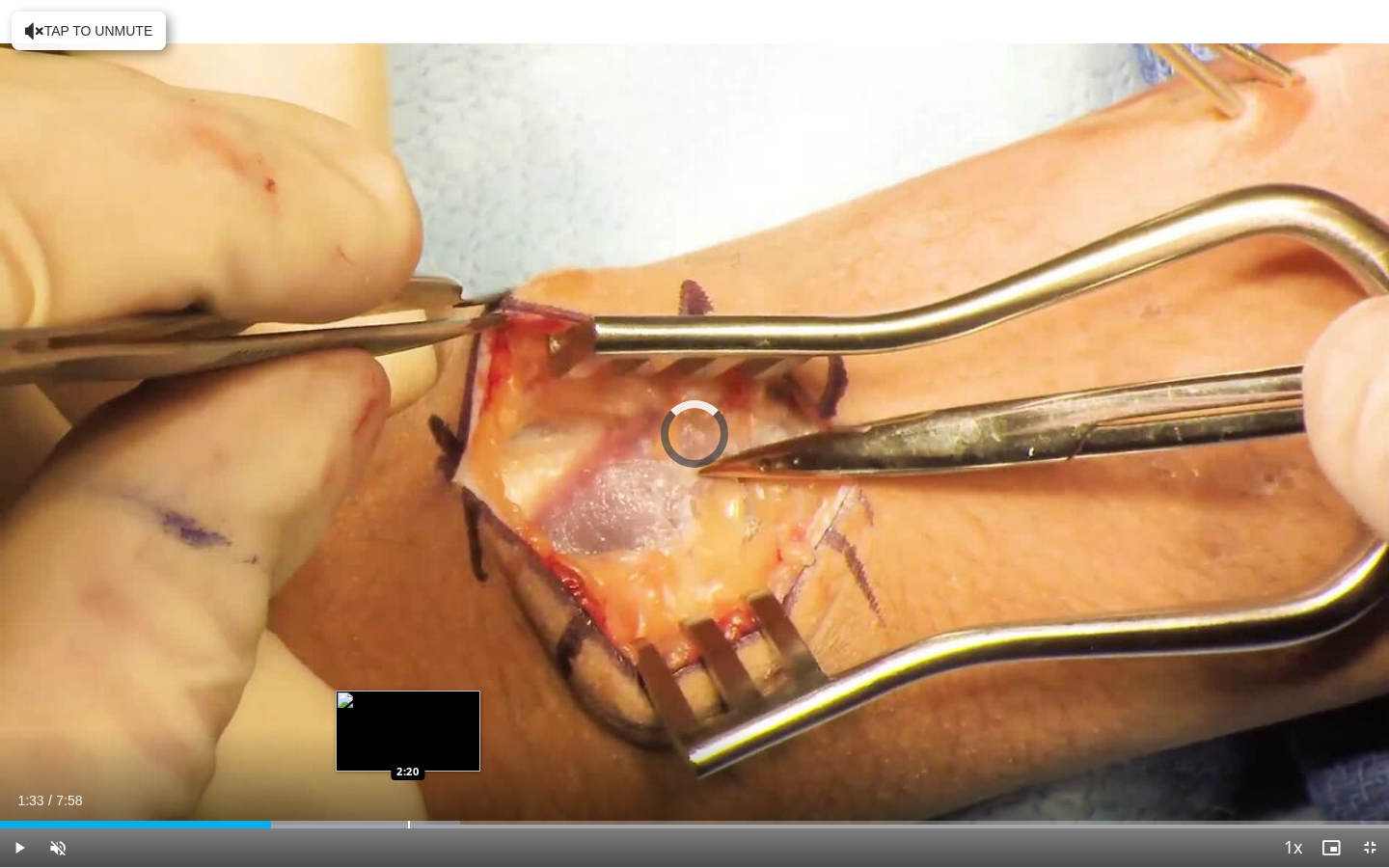 click on "Loaded :  33.15% 1:33 2:20" at bounding box center [694, 819] 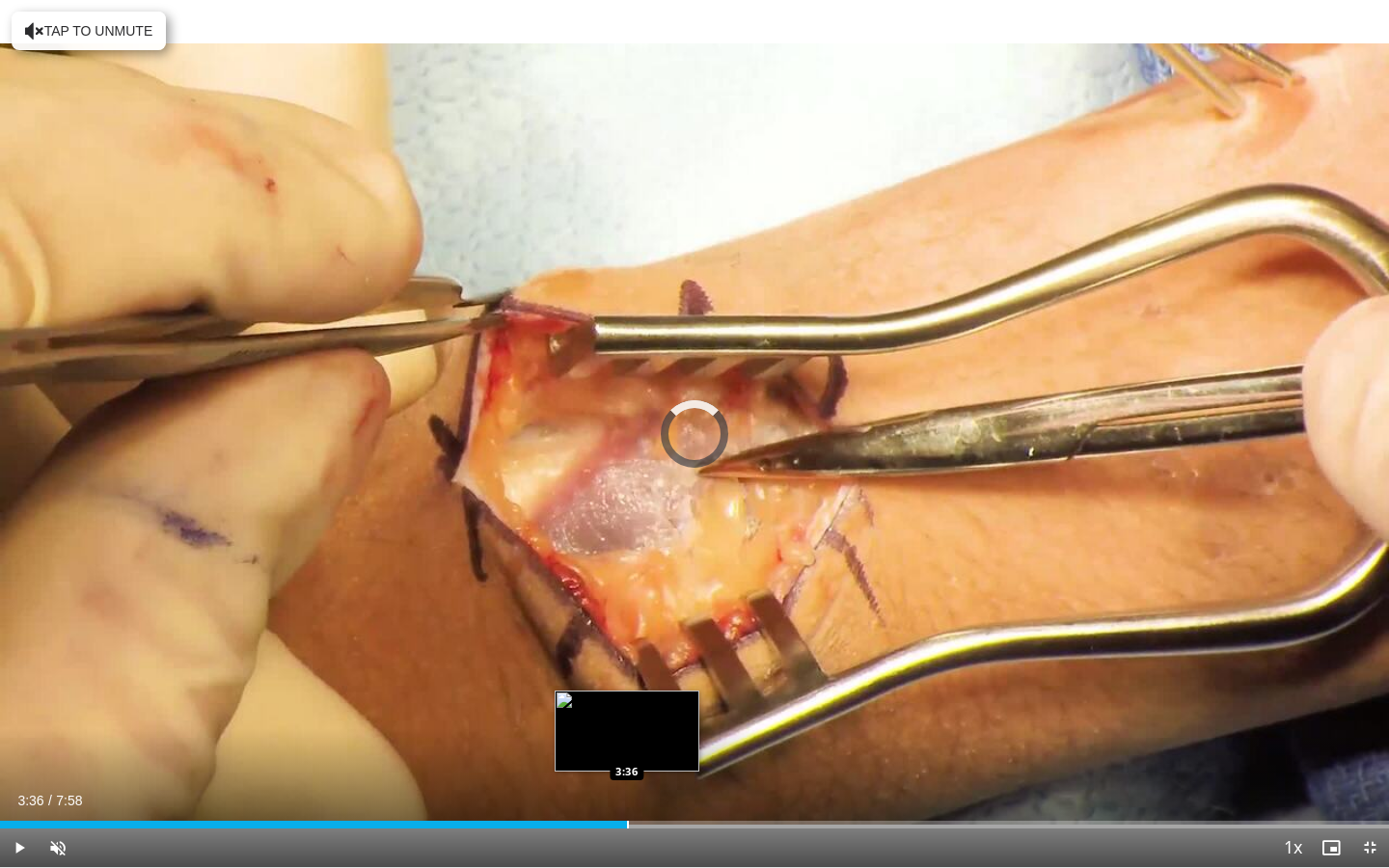 click at bounding box center [628, 825] 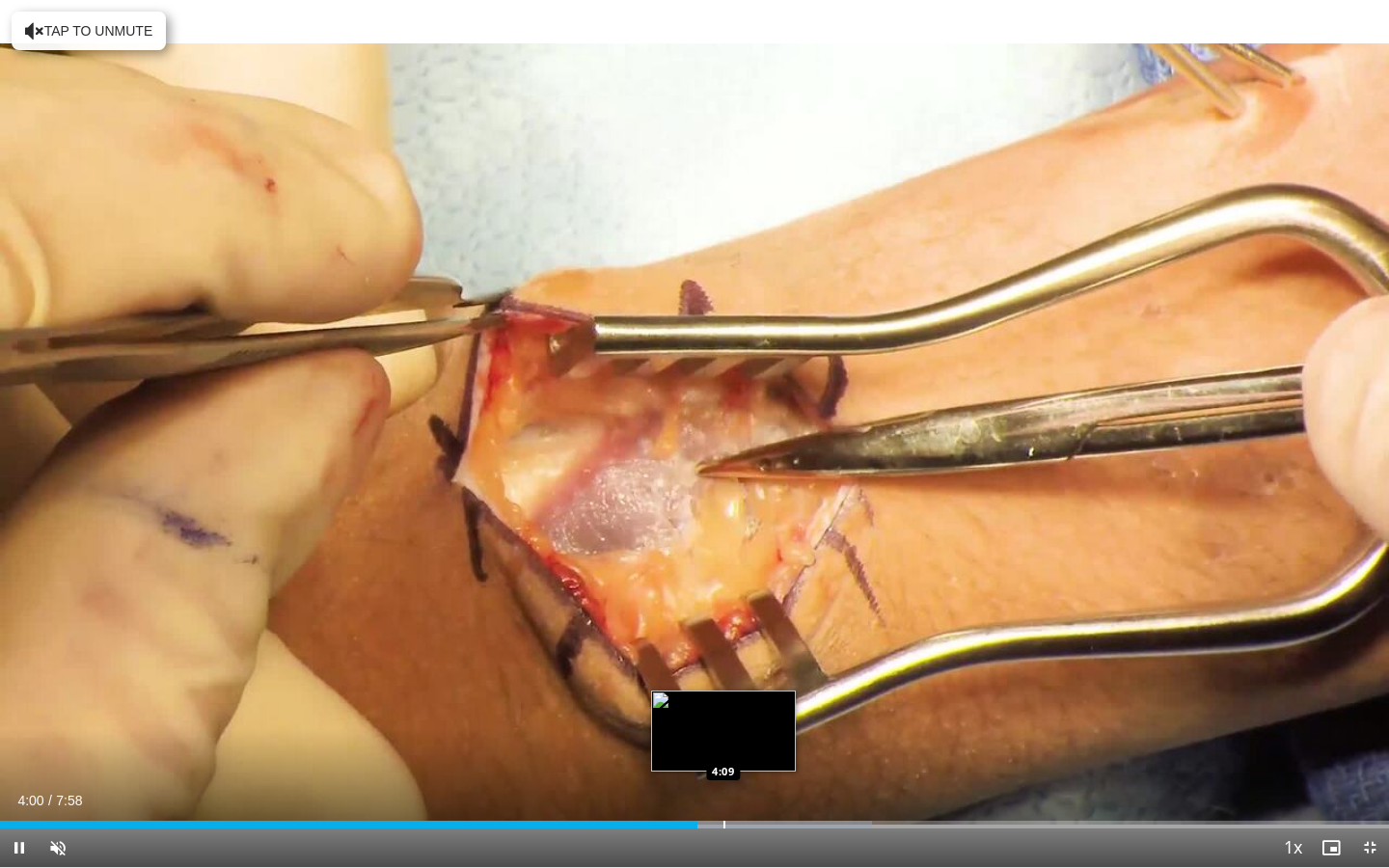 click on "Loaded :  62.75% 4:00 4:09" at bounding box center (694, 819) 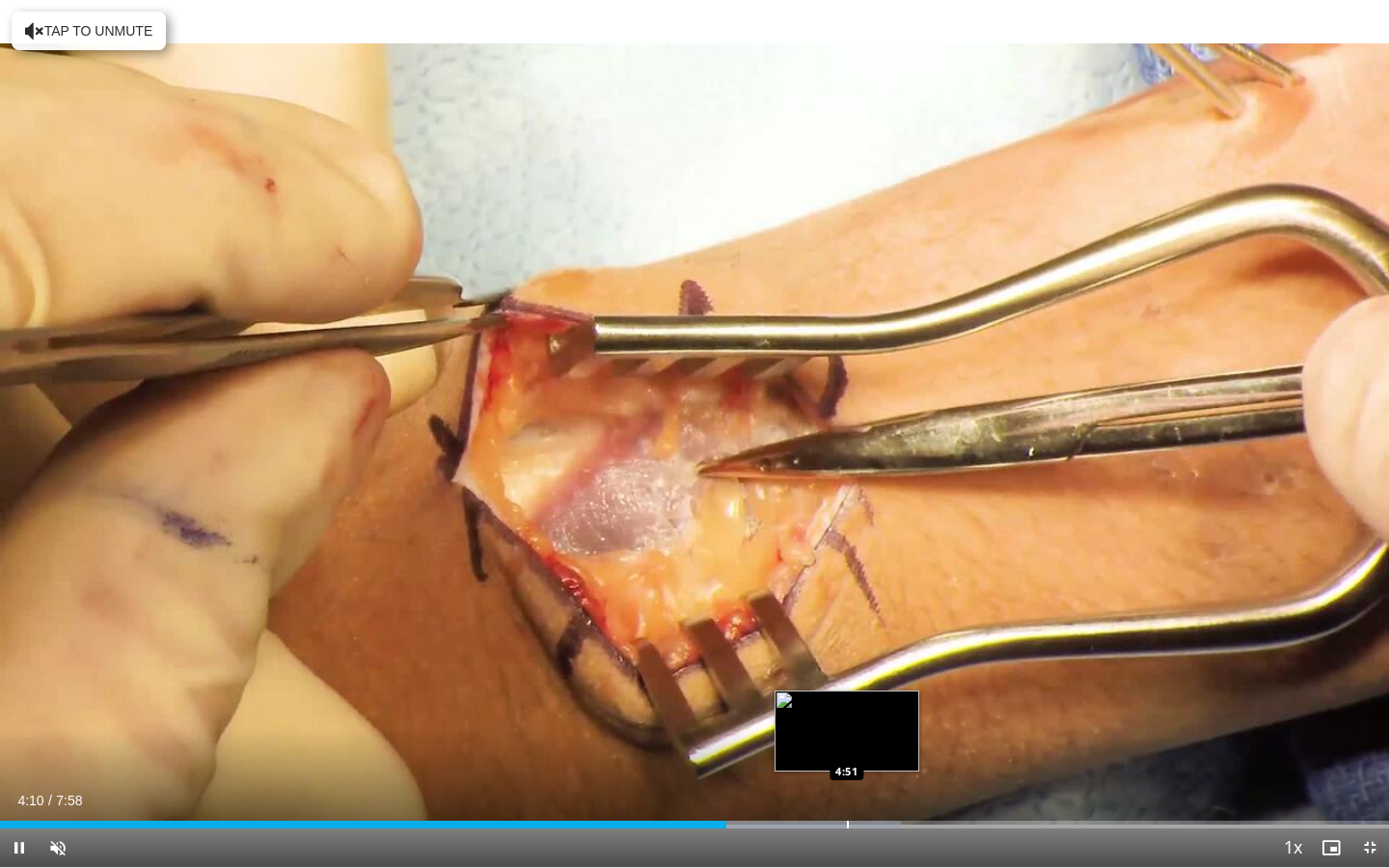 click on "Loaded :  64.84% 4:10 4:51" at bounding box center (694, 819) 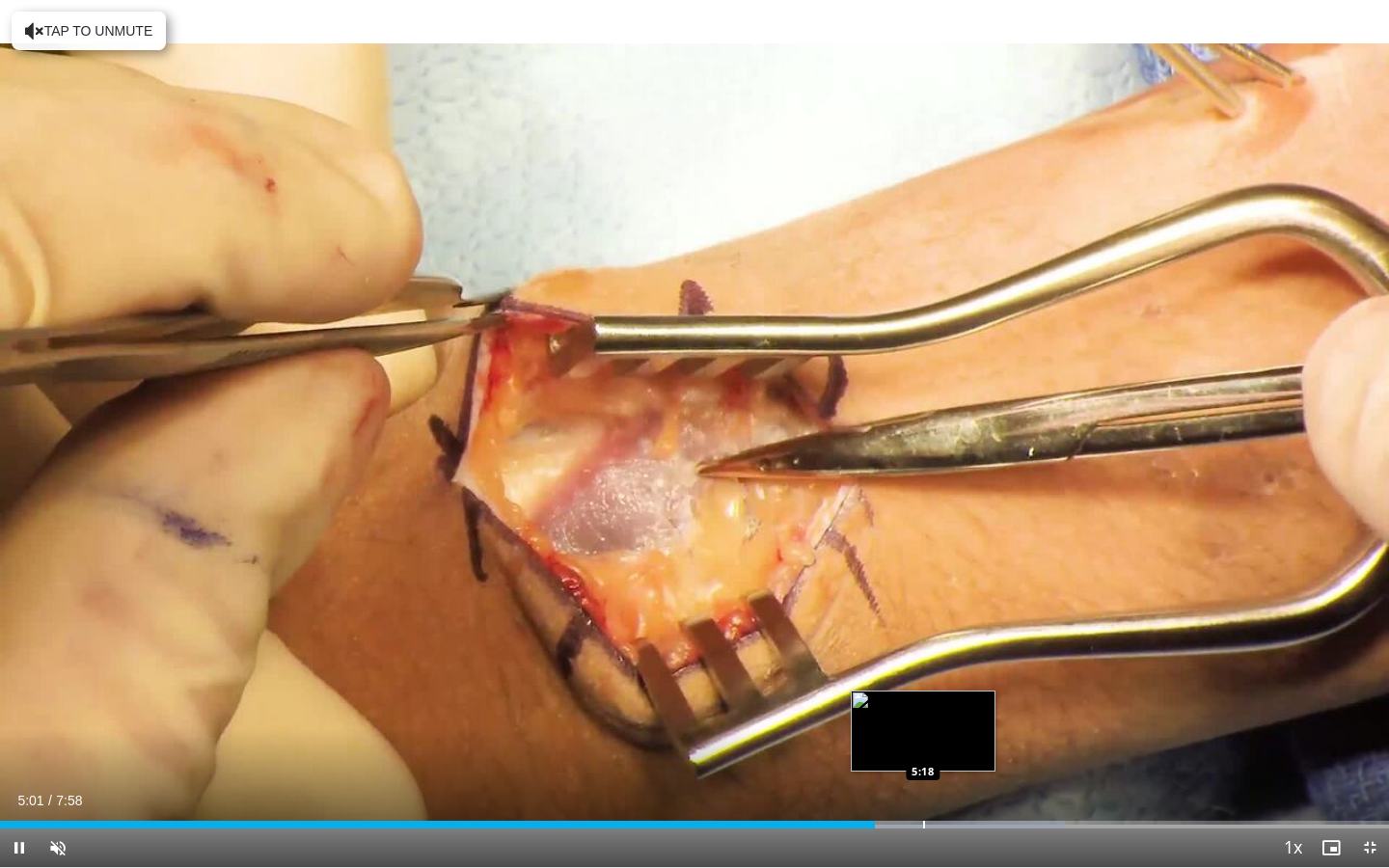 click at bounding box center [924, 825] 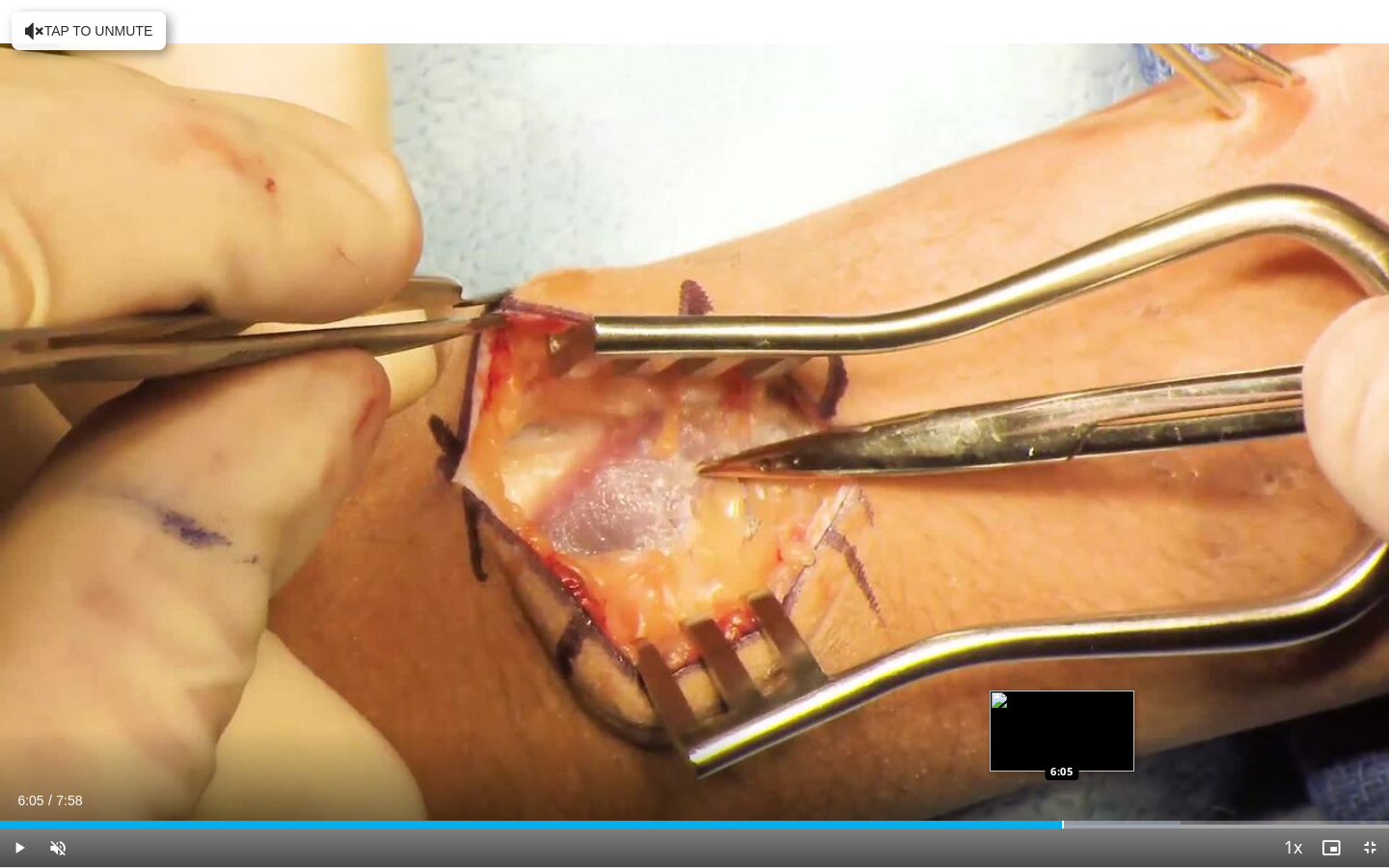 click on "Loaded :  84.97% 5:43 6:05" at bounding box center [694, 819] 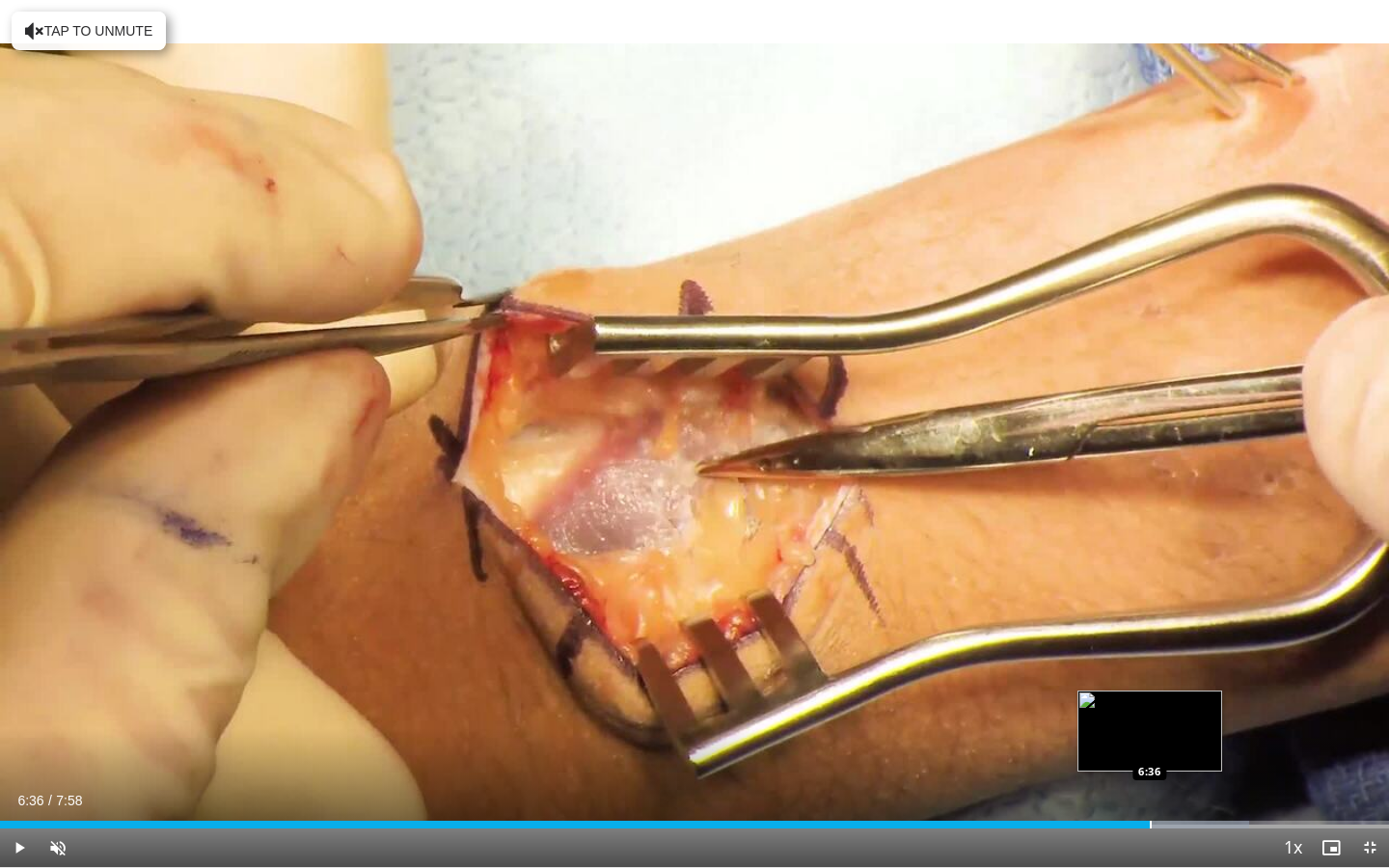 click at bounding box center [1151, 825] 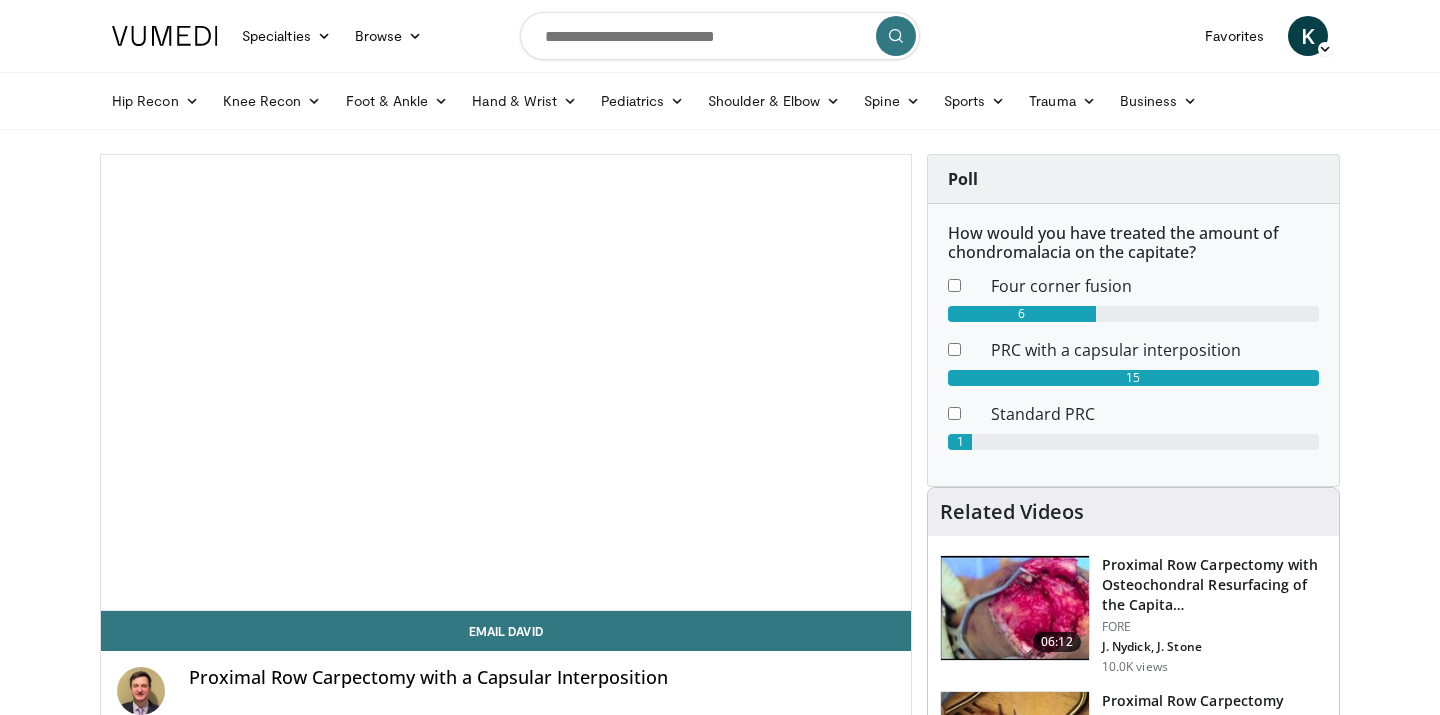 scroll, scrollTop: 0, scrollLeft: 0, axis: both 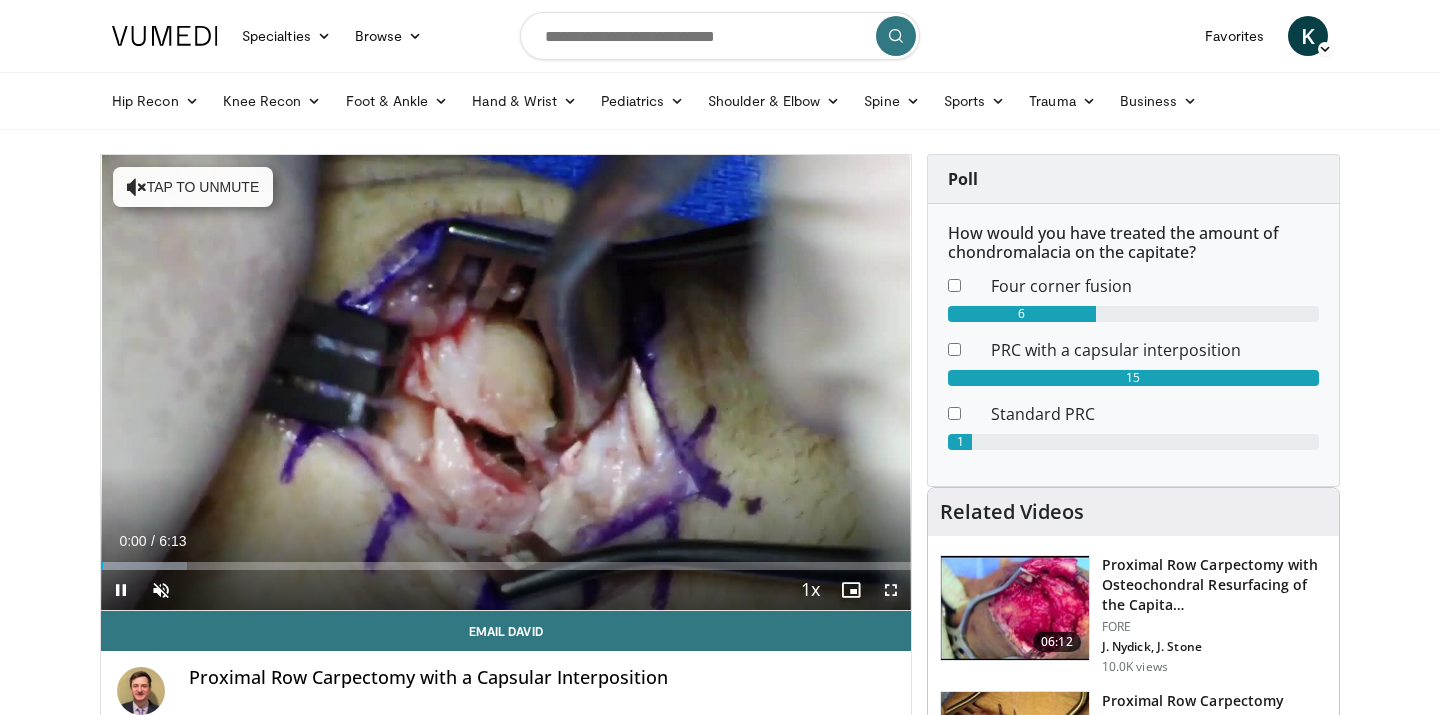 click at bounding box center [891, 590] 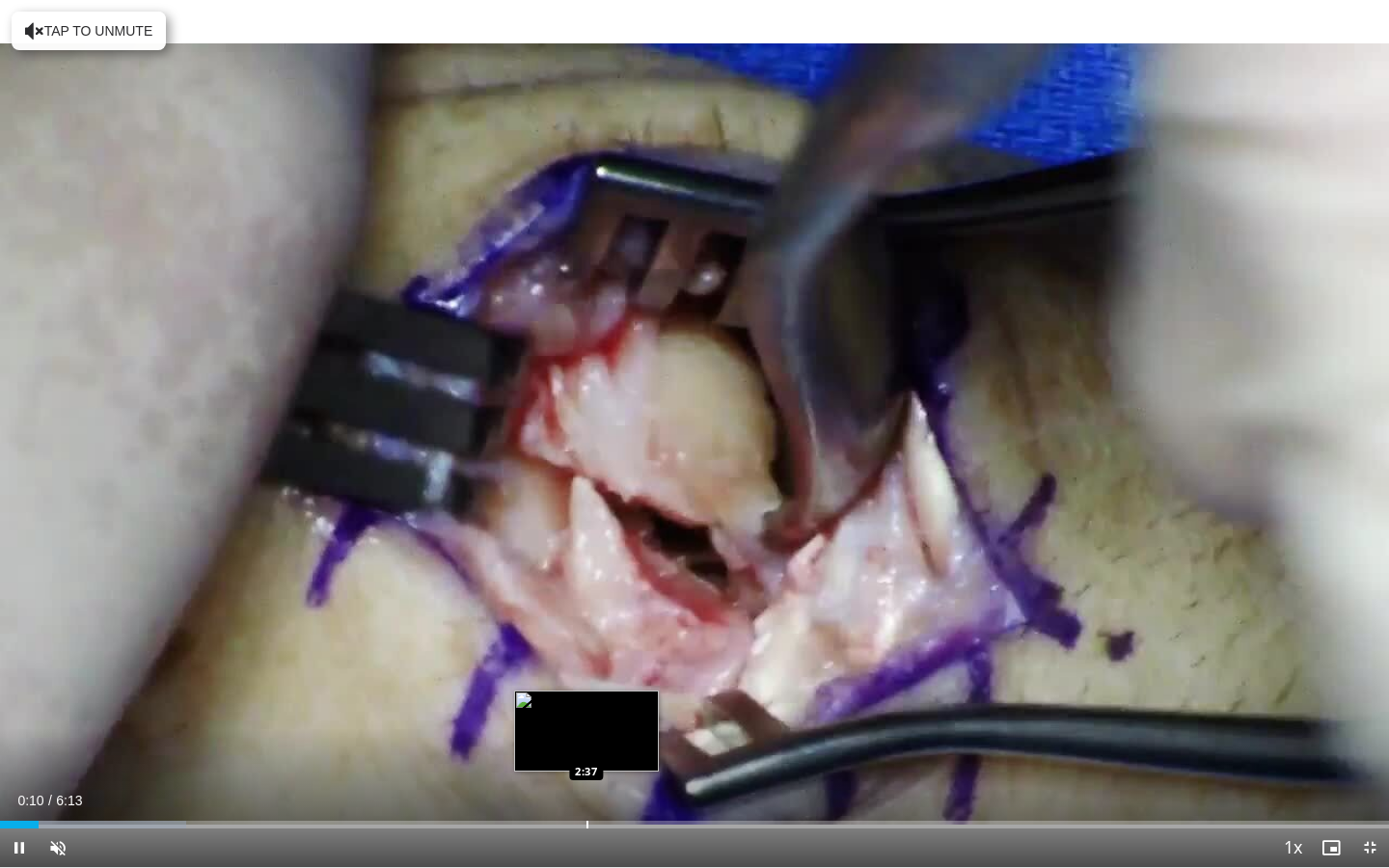 click at bounding box center [587, 825] 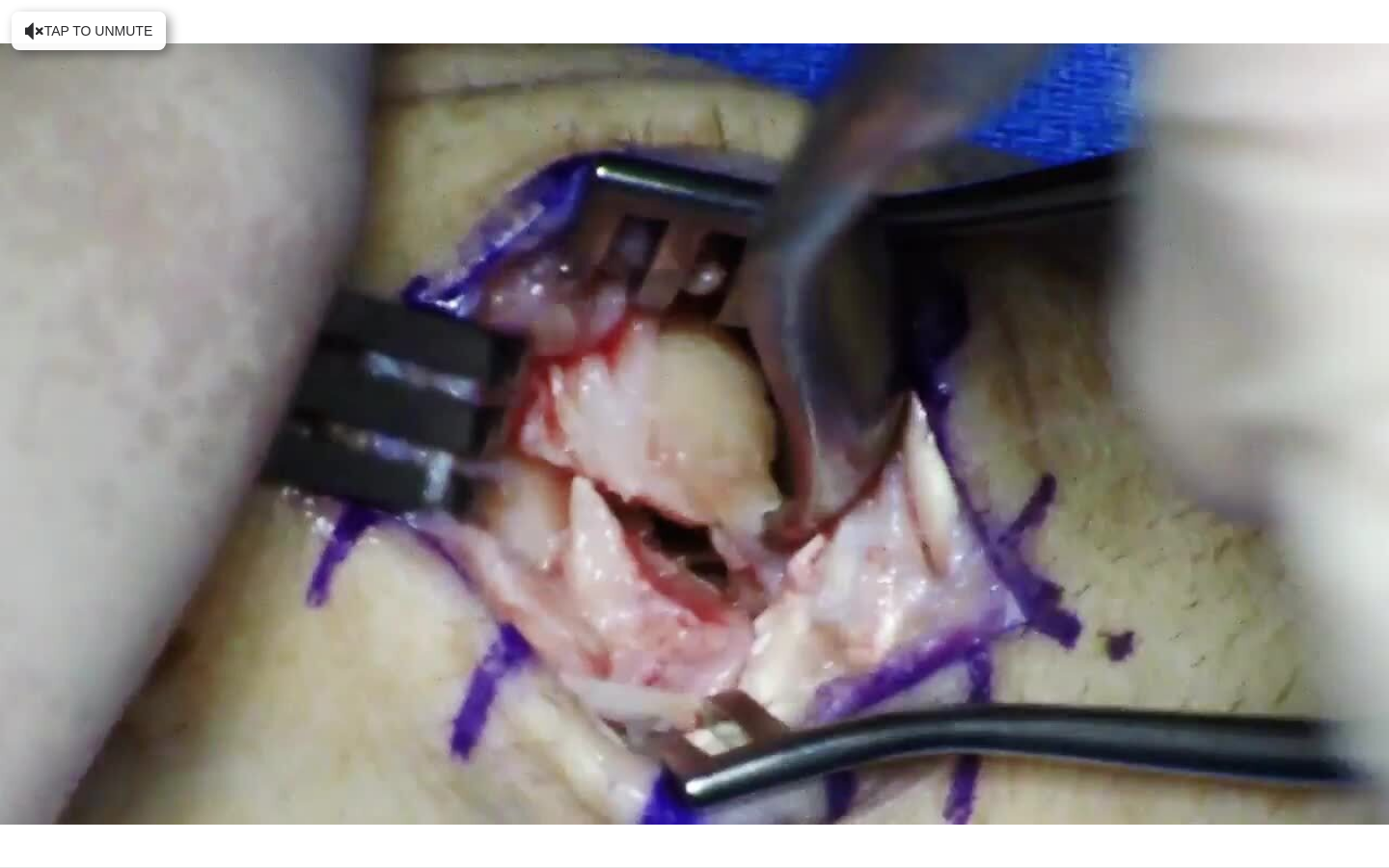 click on "10 seconds
Tap to unmute" at bounding box center [694, 433] 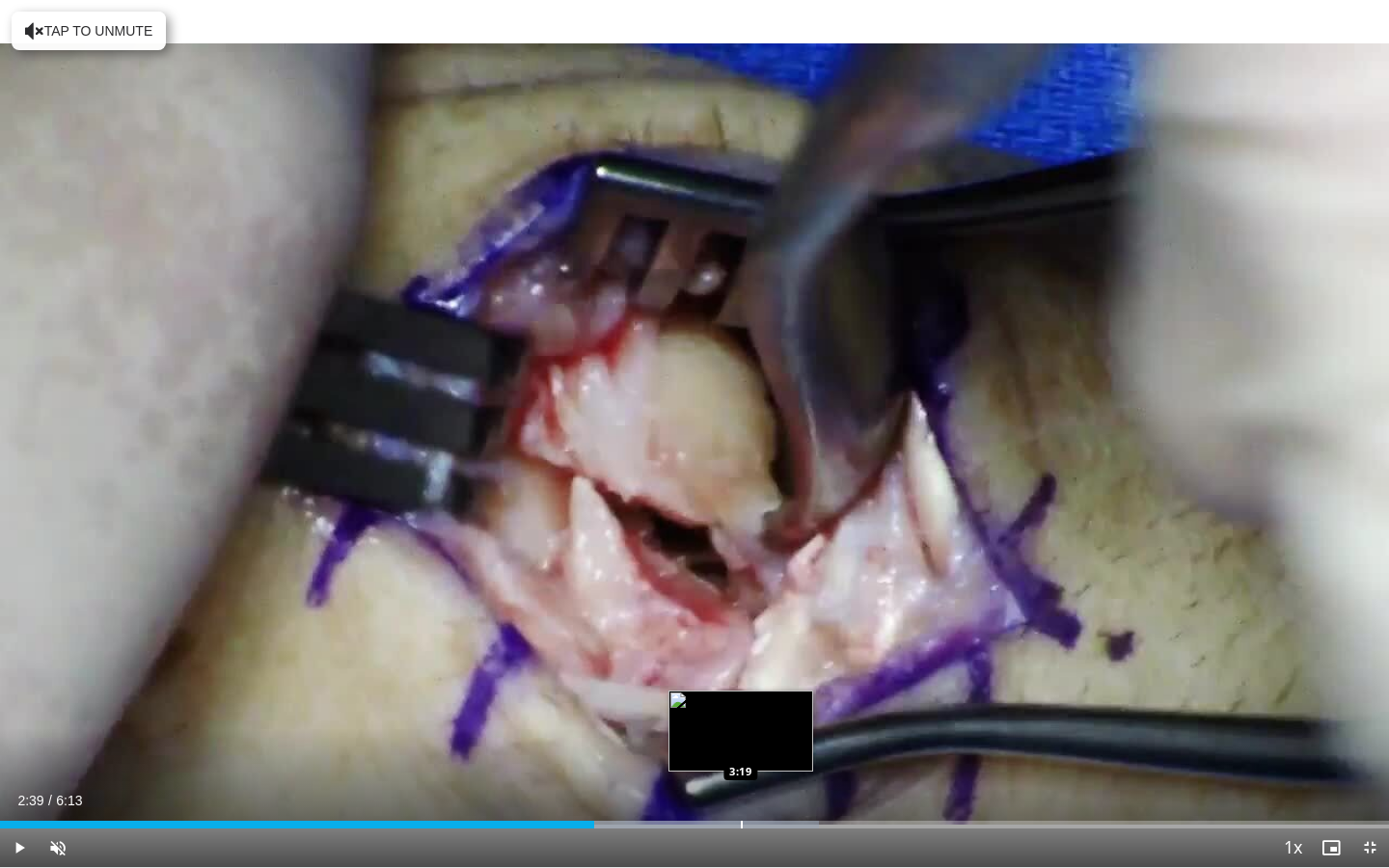 click on "Loaded :  58.98% 2:39 3:19" at bounding box center (694, 819) 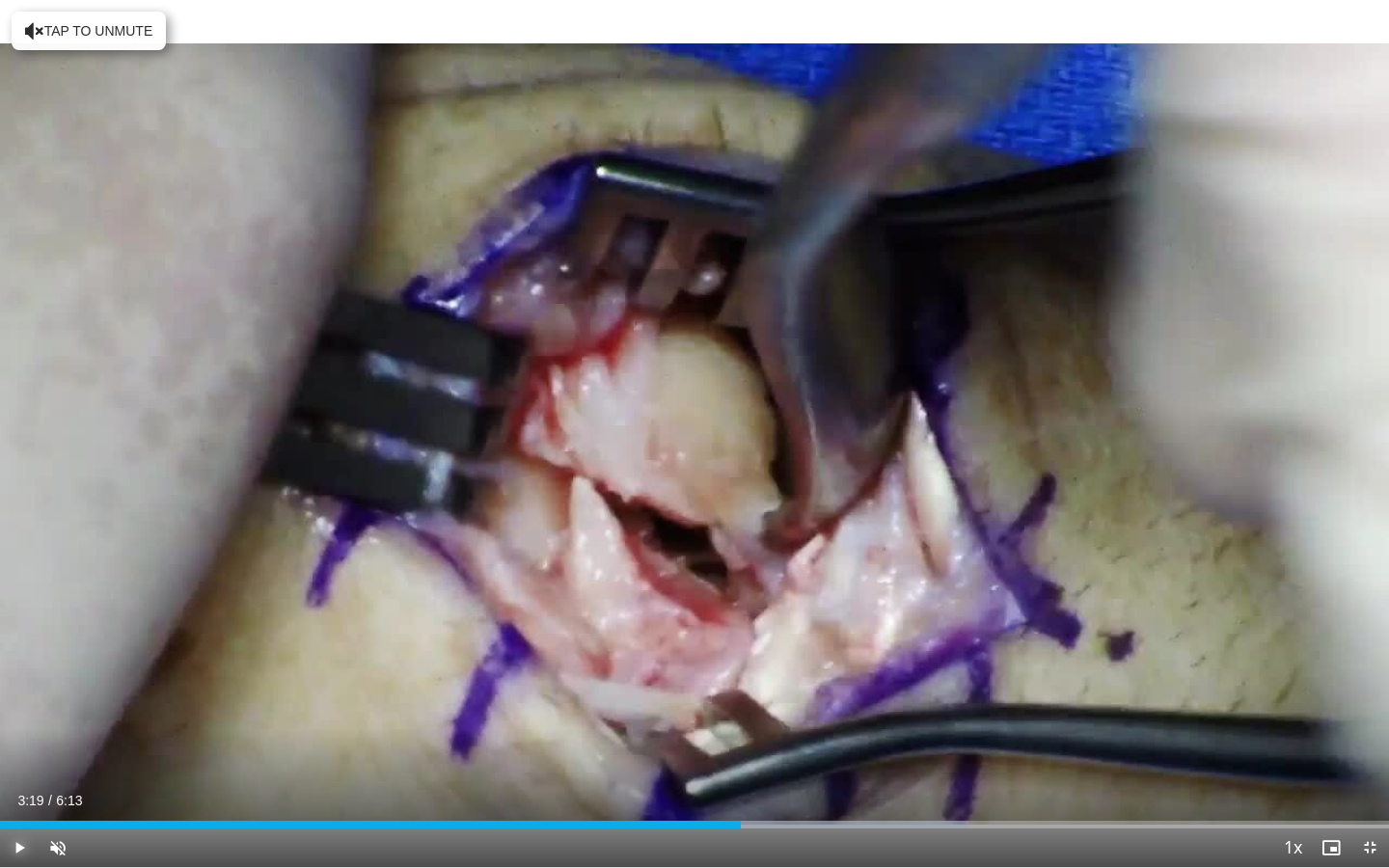 click at bounding box center (19, 848) 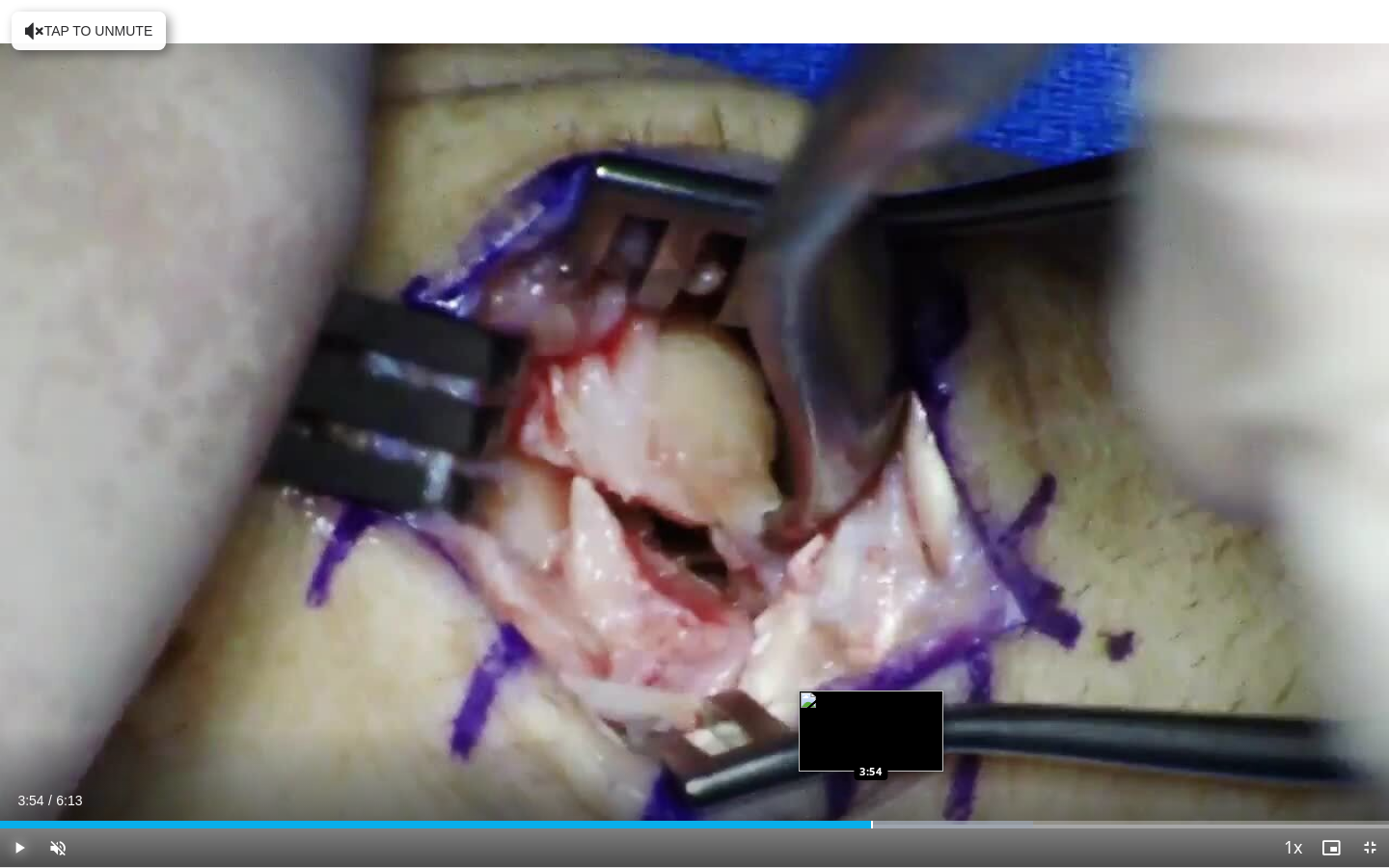 click at bounding box center (872, 825) 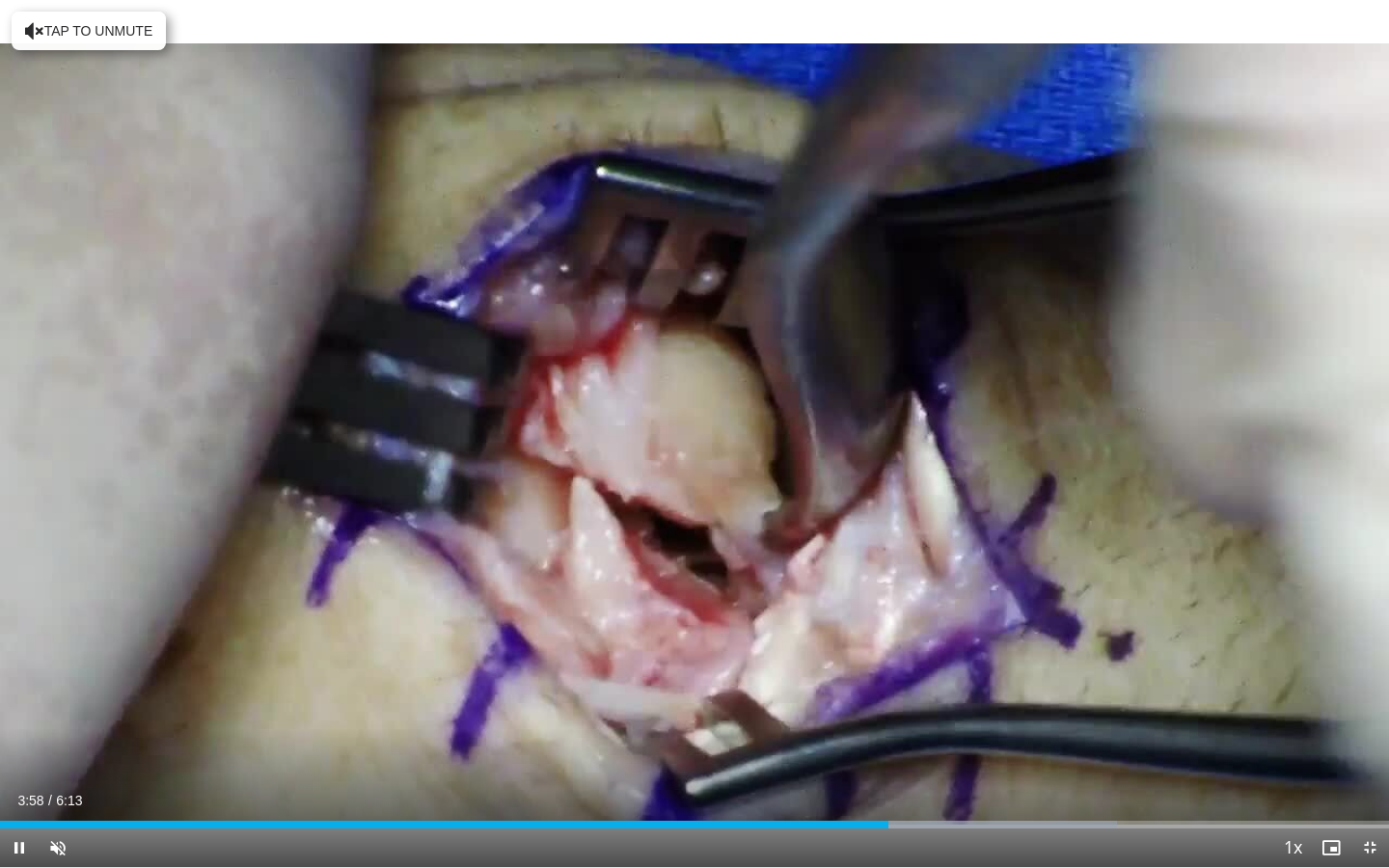 click on "Current Time  3:58 / Duration  6:13 Pause Skip Backward Skip Forward Unmute Loaded :  80.43% 3:58 4:14 Stream Type  LIVE Seek to live, currently behind live LIVE   1x Playback Rate 0.5x 0.75x 1x , selected 1.25x 1.5x 1.75x 2x Chapters Chapters Descriptions descriptions off , selected Captions captions settings , opens captions settings dialog captions off , selected Audio Track en (Main) , selected Exit Fullscreen Enable picture-in-picture mode" at bounding box center [694, 848] 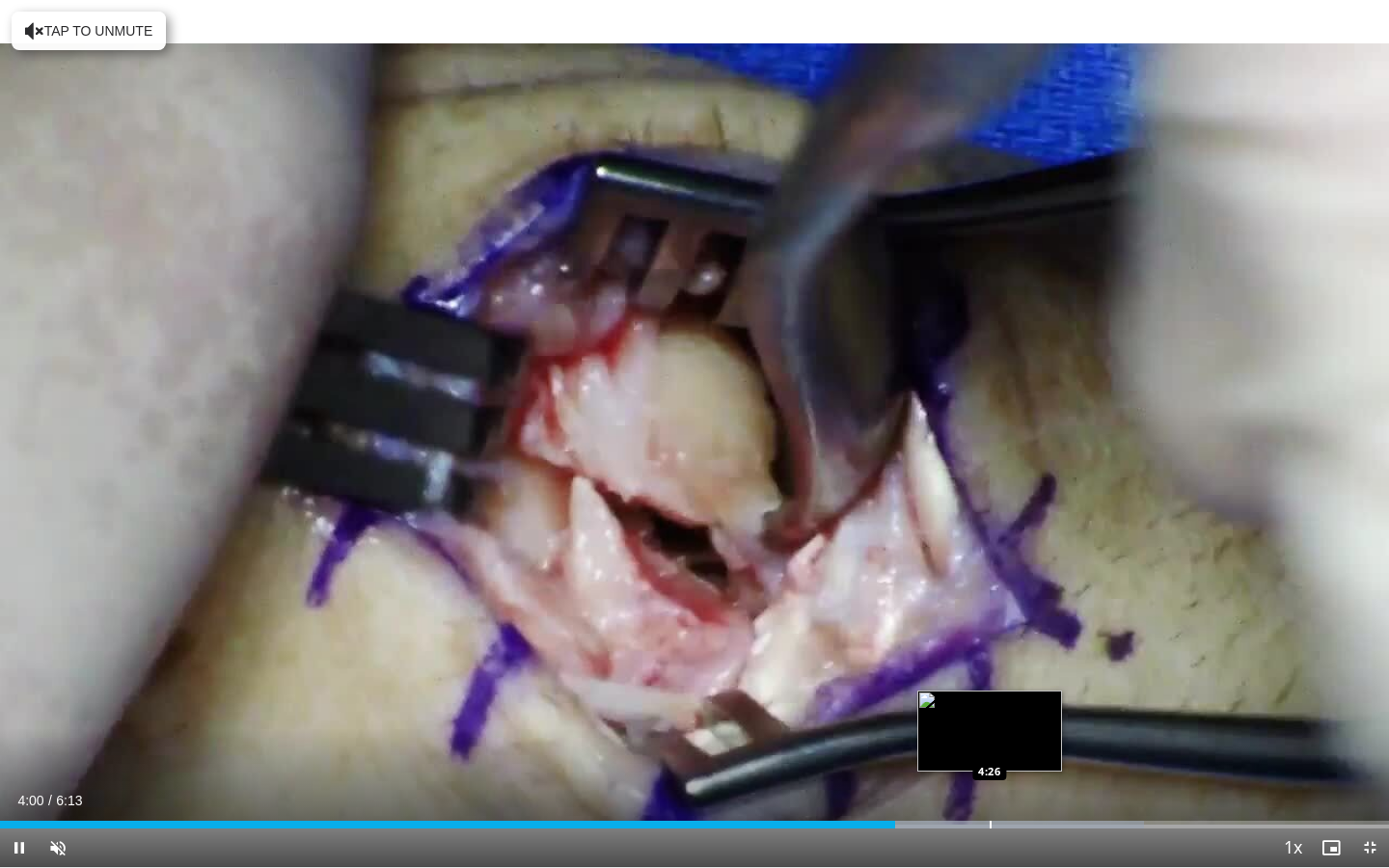 click at bounding box center (991, 825) 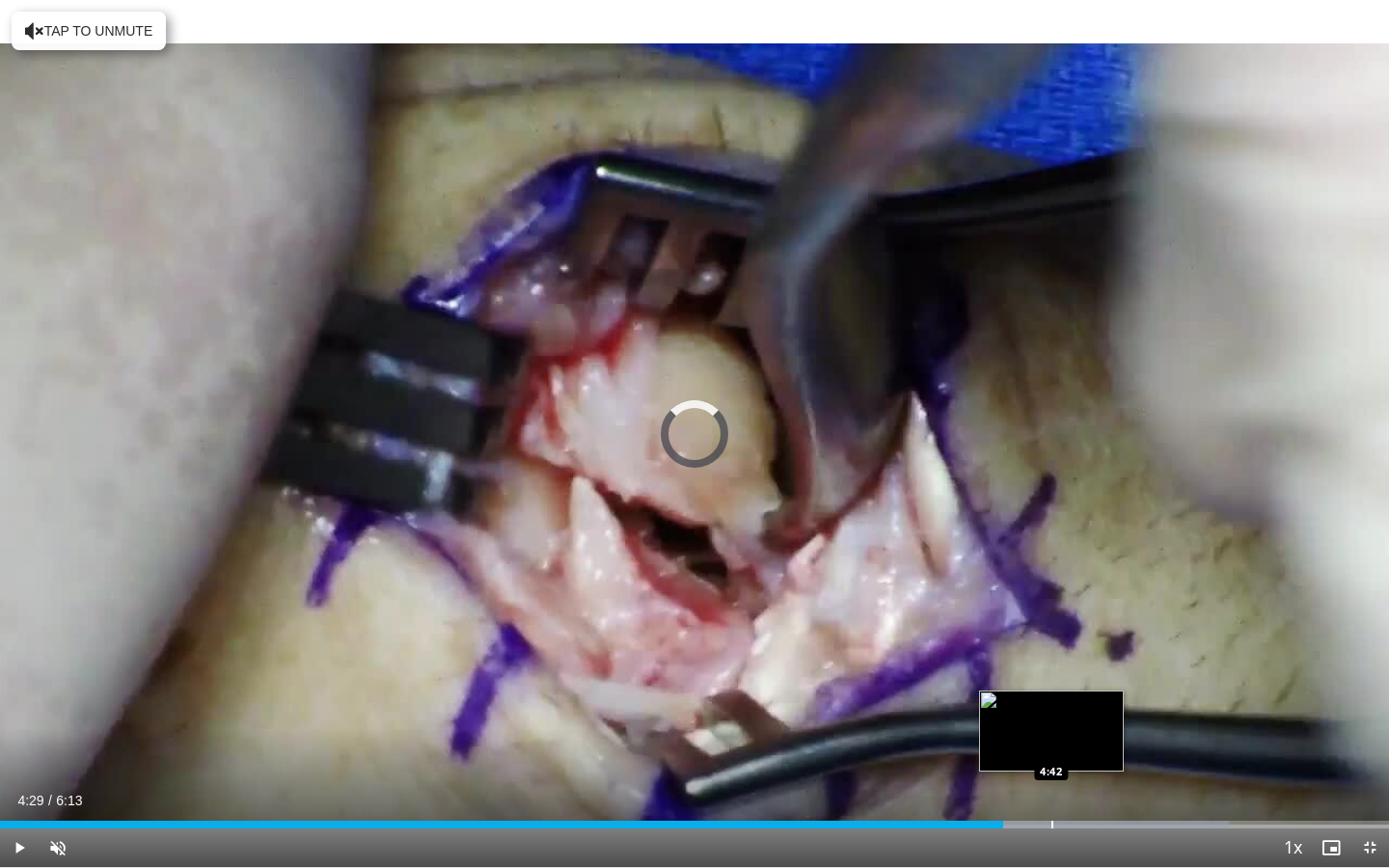 click at bounding box center (1052, 825) 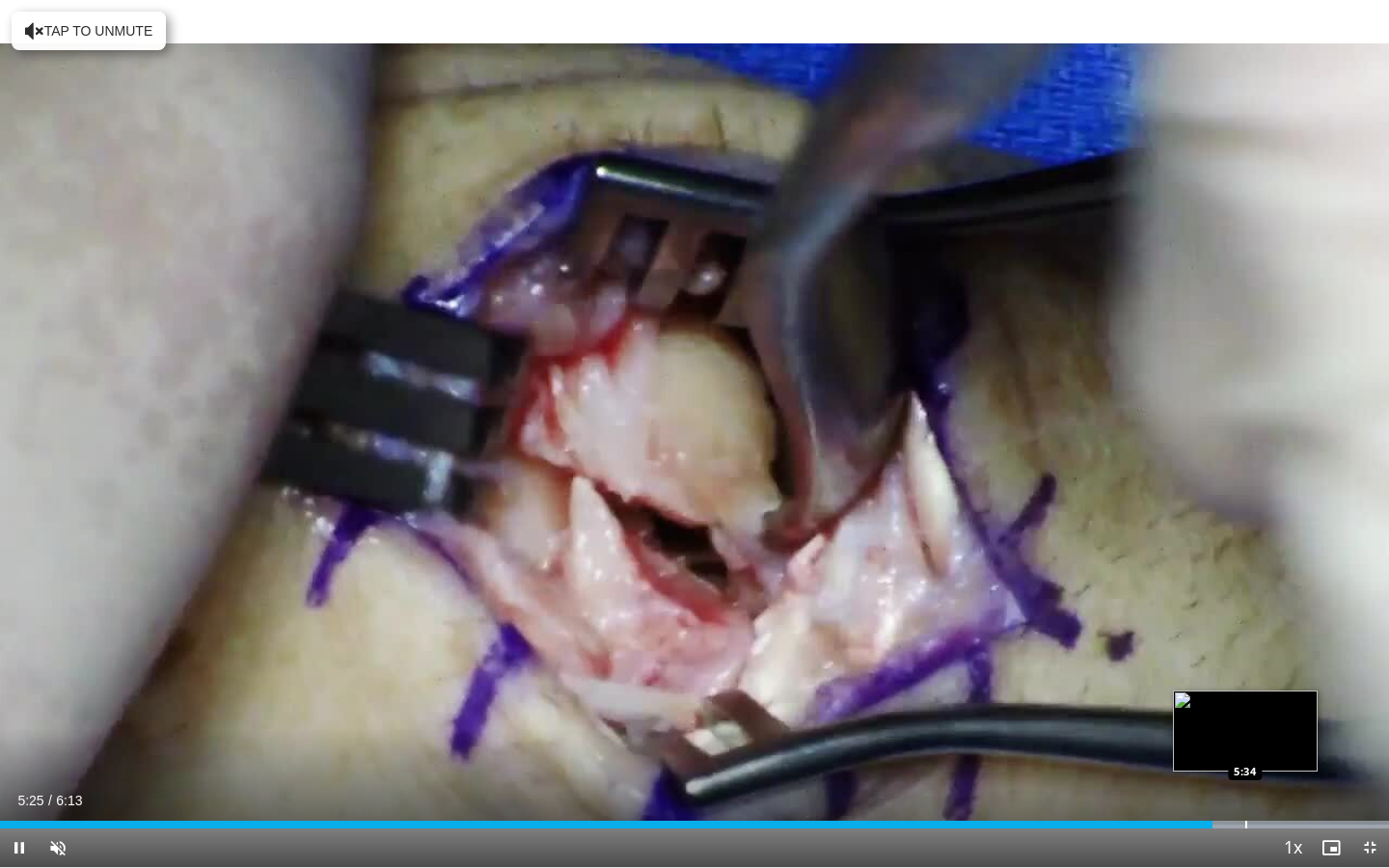 click at bounding box center (1246, 825) 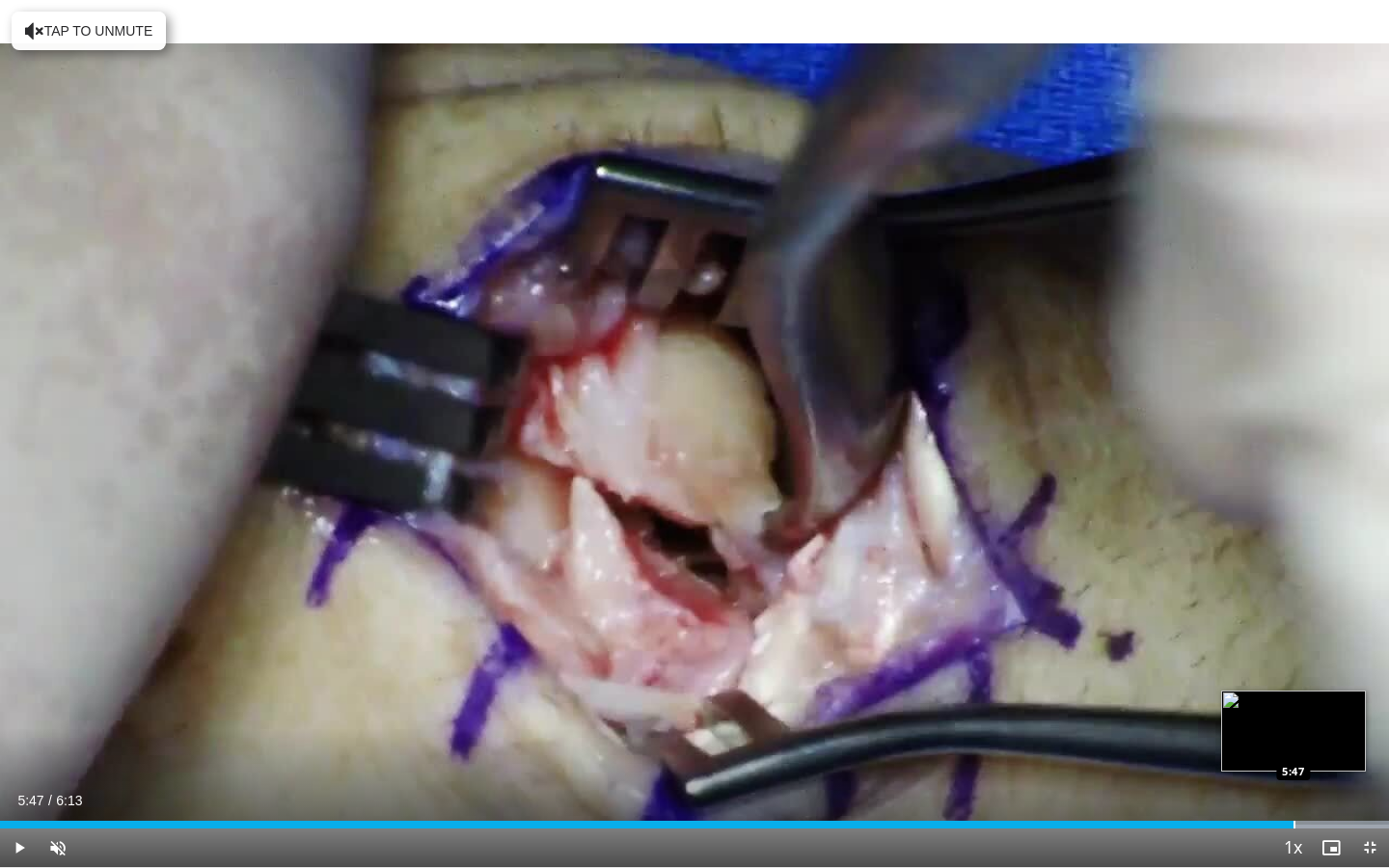 click on "Loaded :  100.00% 5:38 5:47" at bounding box center [694, 819] 